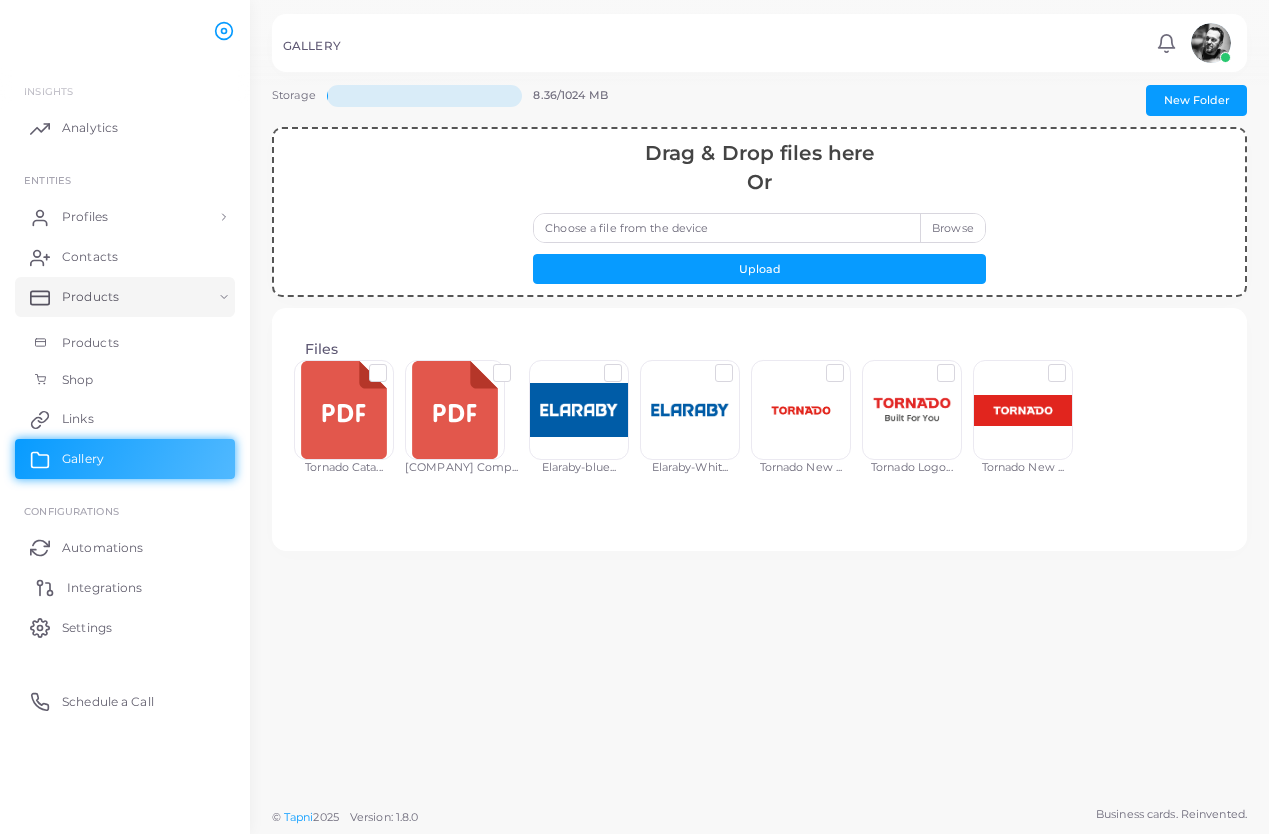 scroll, scrollTop: 0, scrollLeft: 0, axis: both 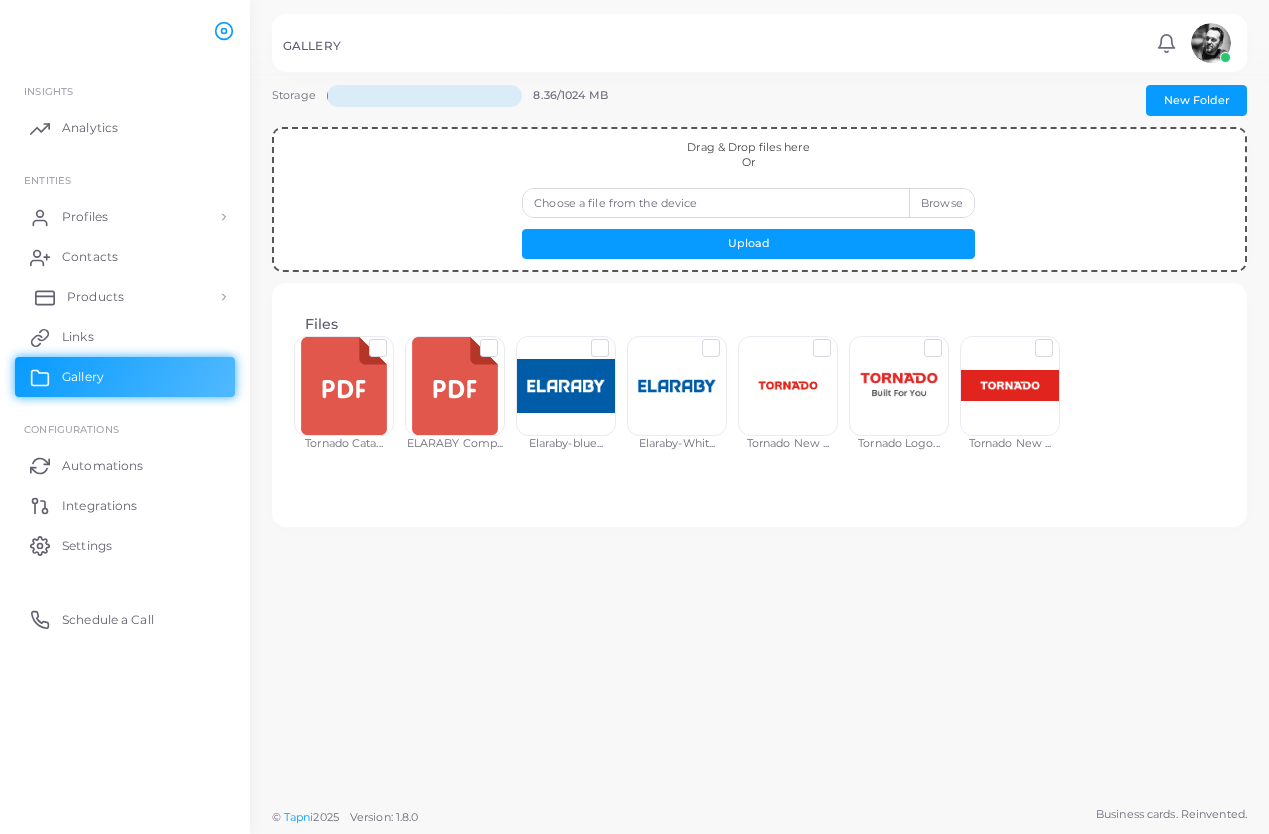 click on "Products" at bounding box center (95, 297) 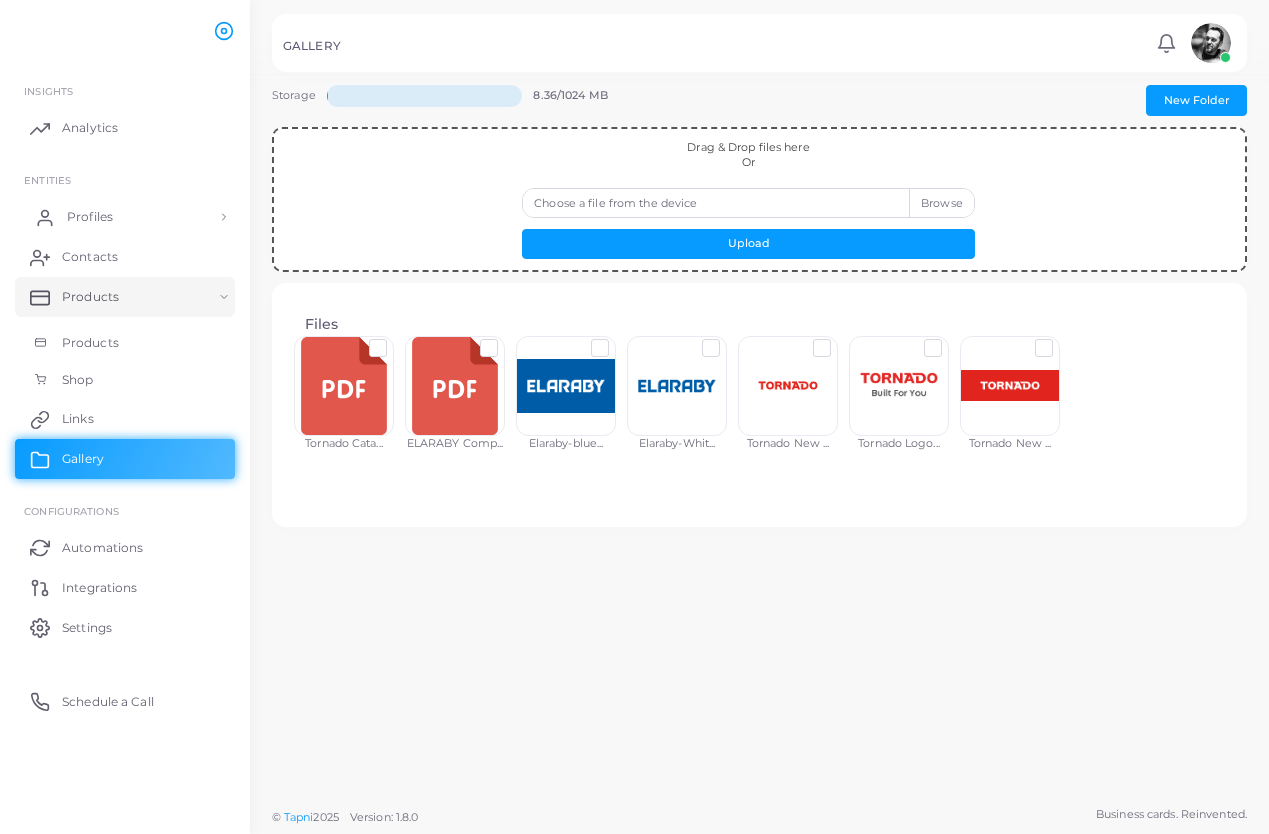 click on "Profiles" at bounding box center [90, 217] 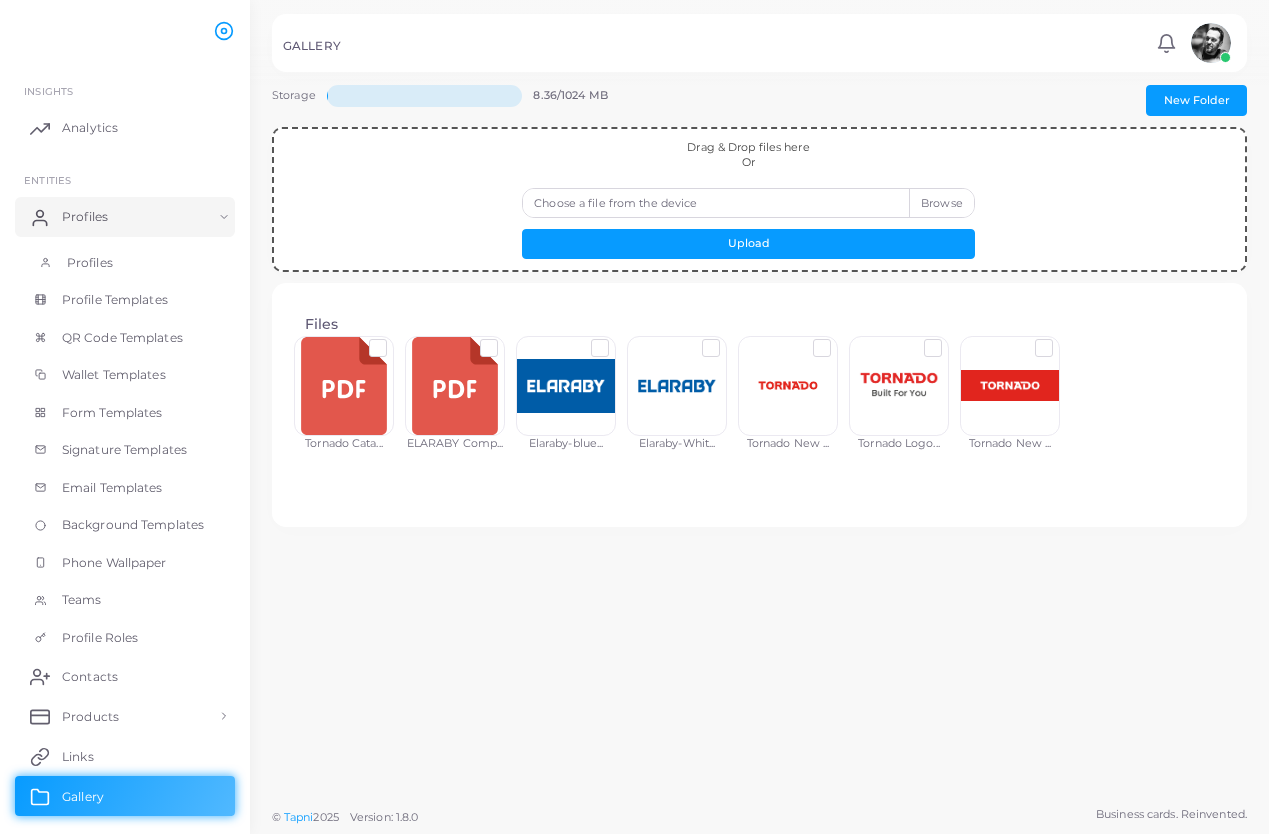 click on "Profiles" at bounding box center [90, 263] 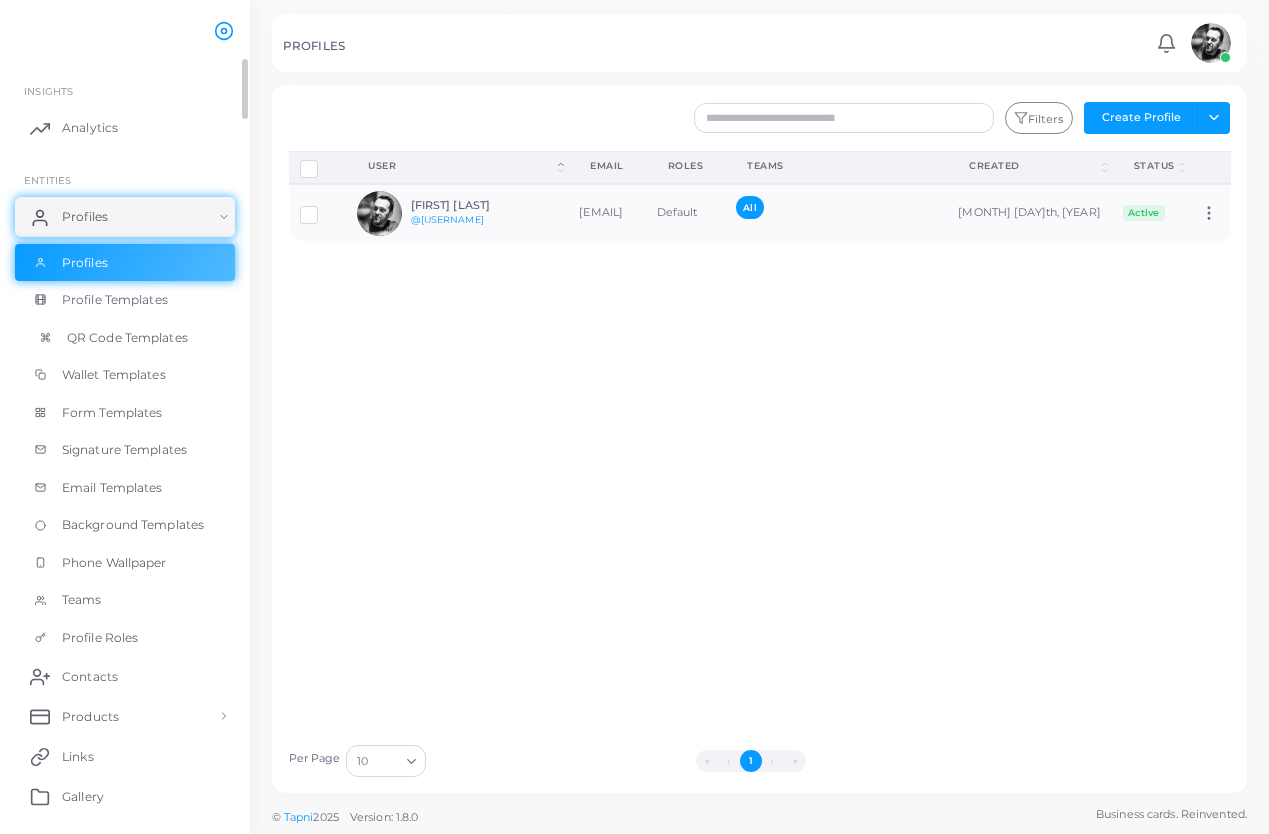 click on "QR Code Templates" at bounding box center [127, 338] 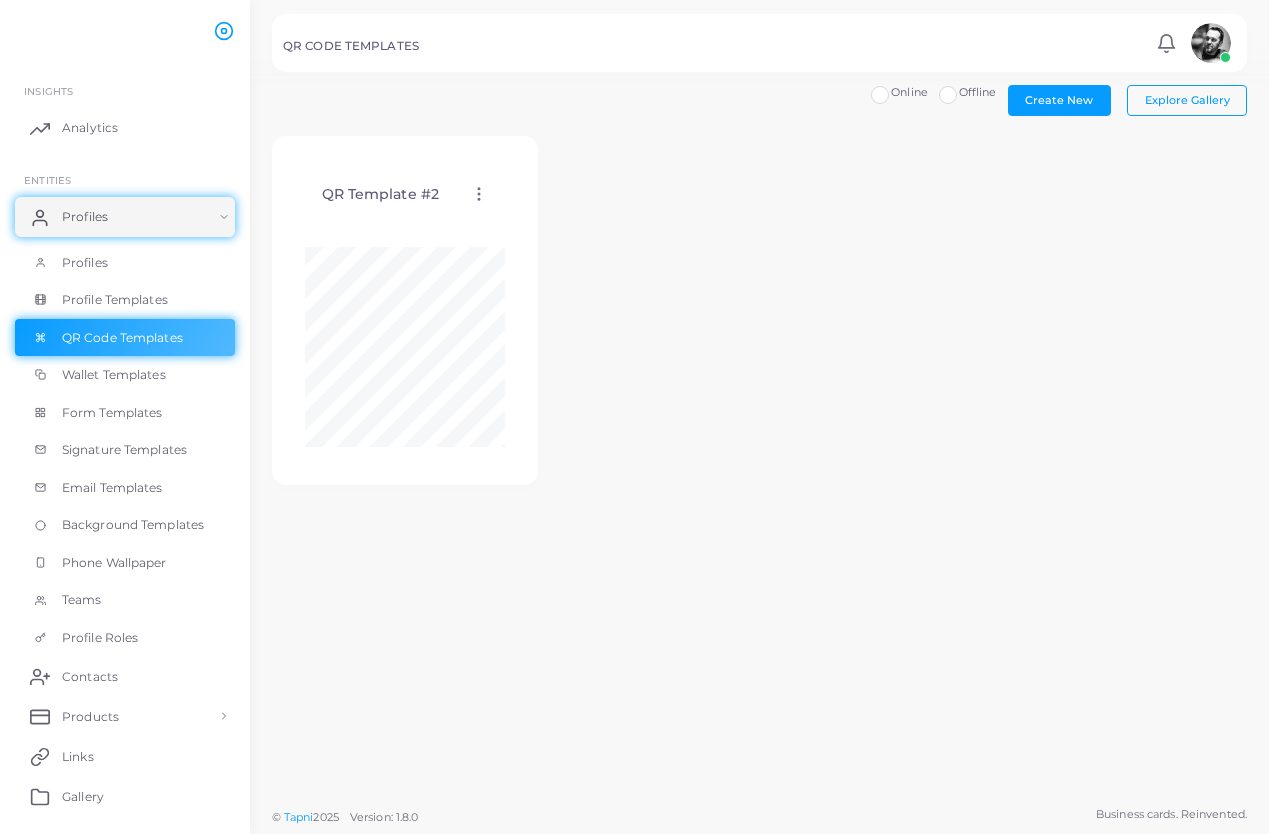 click 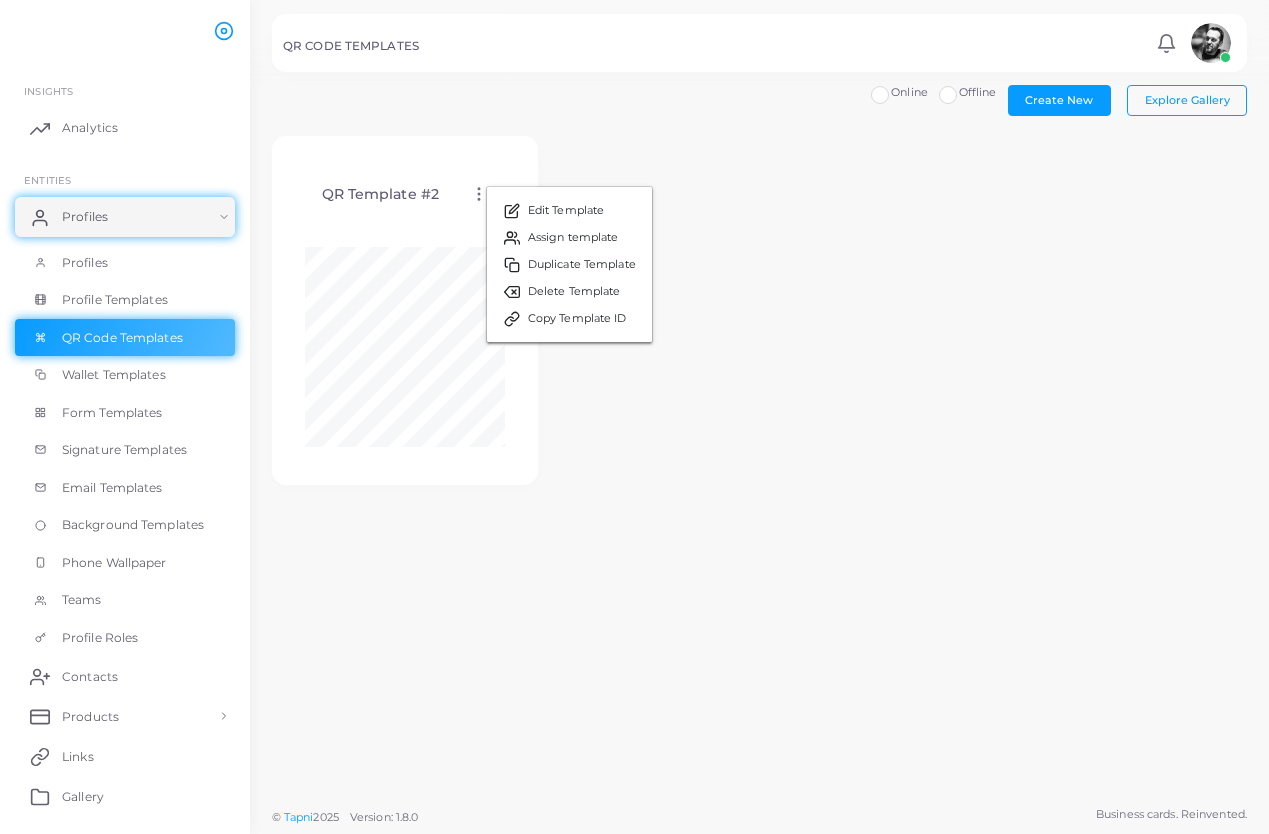 click on "QR Template #2  Edit Template Assign template Duplicate Template Delete Template Copy Template ID" at bounding box center (759, 321) 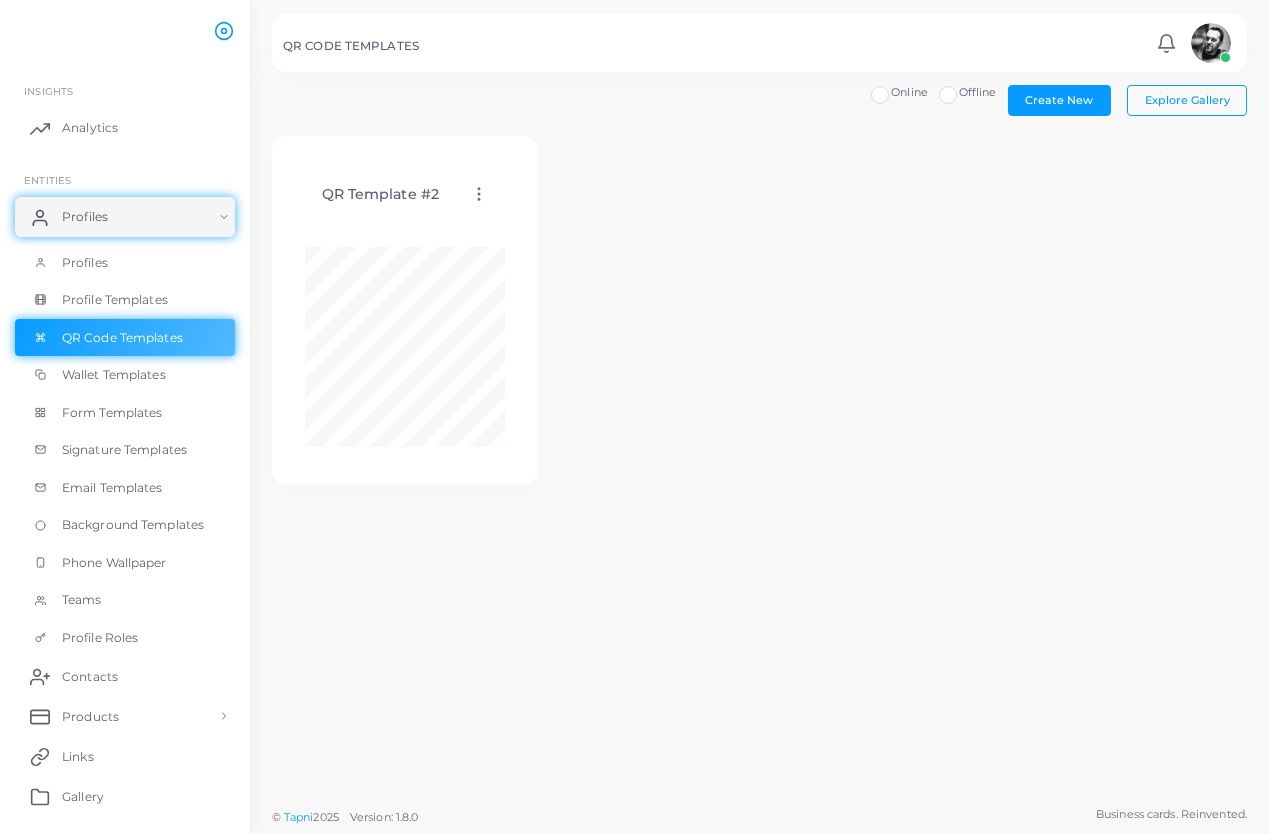 click 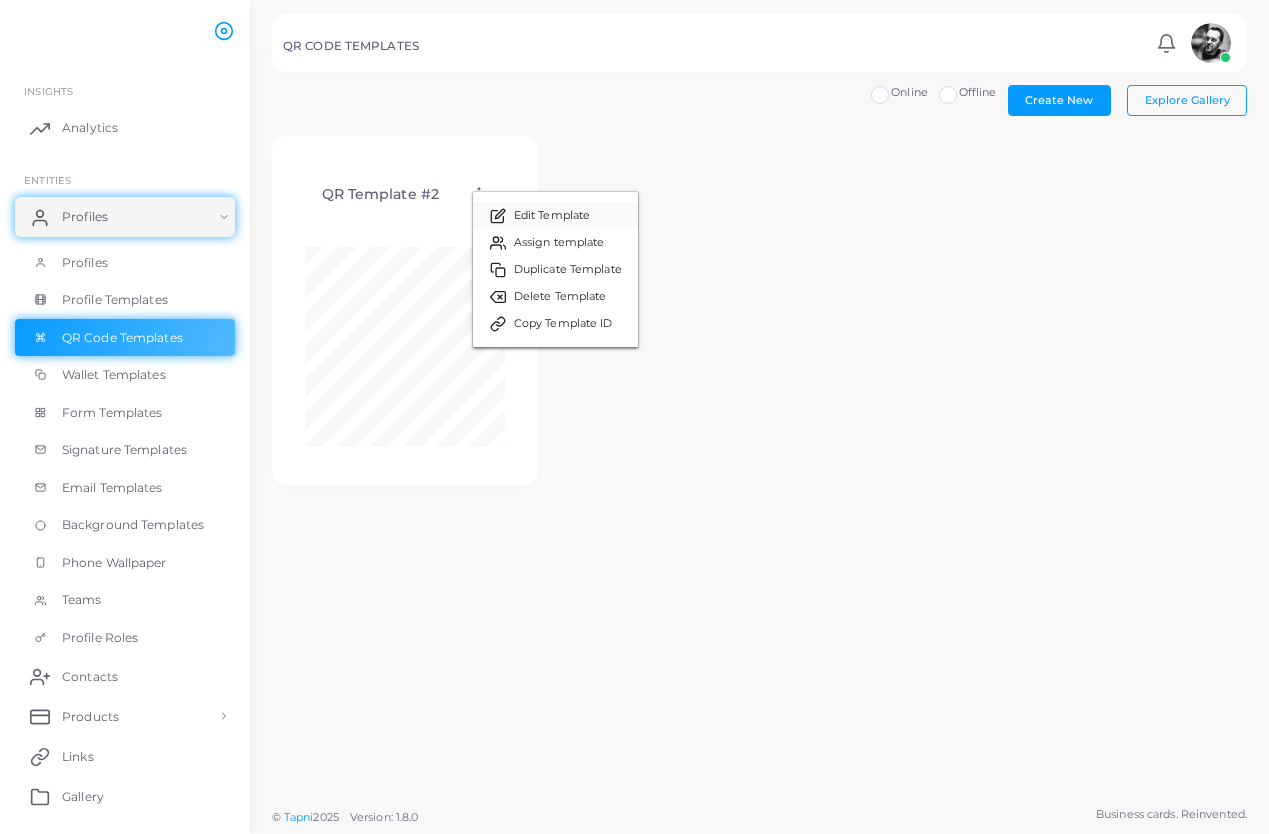 click on "Edit Template" at bounding box center (552, 216) 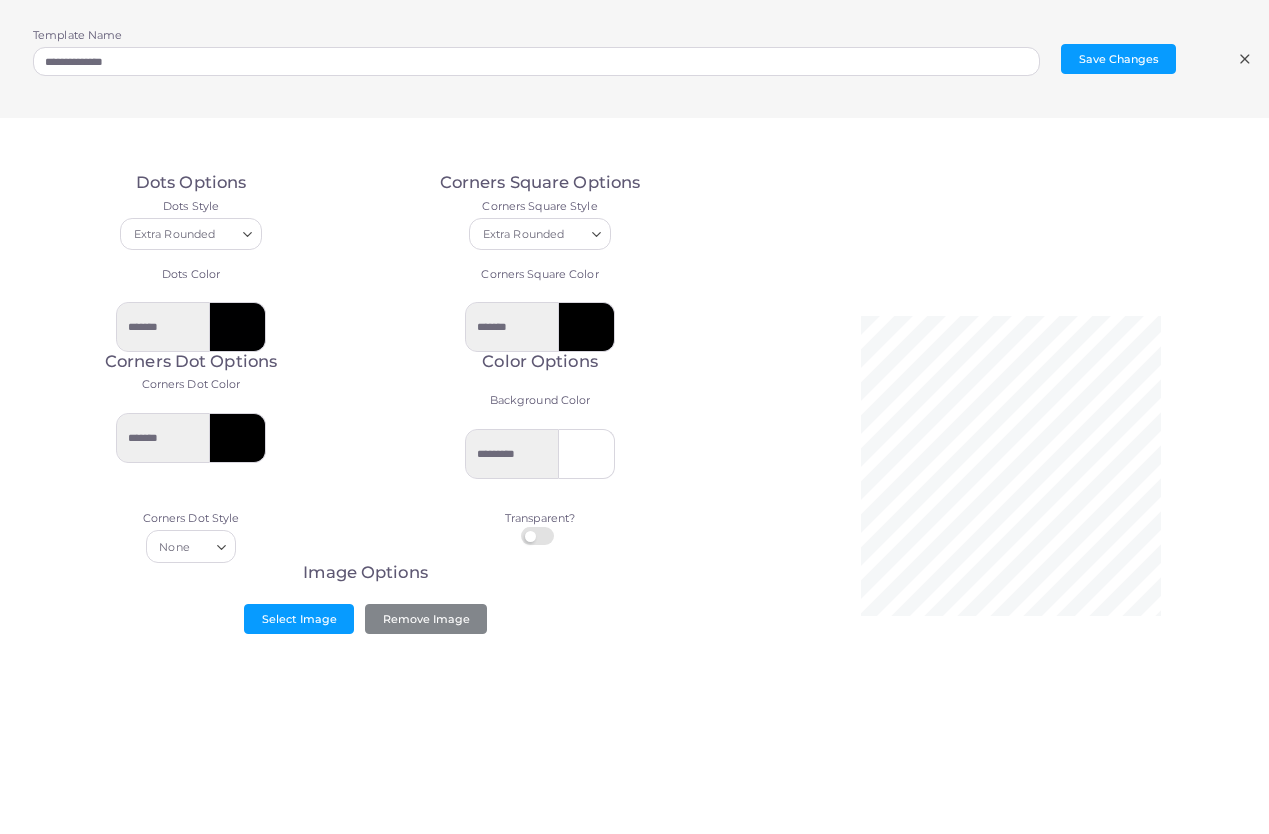 click 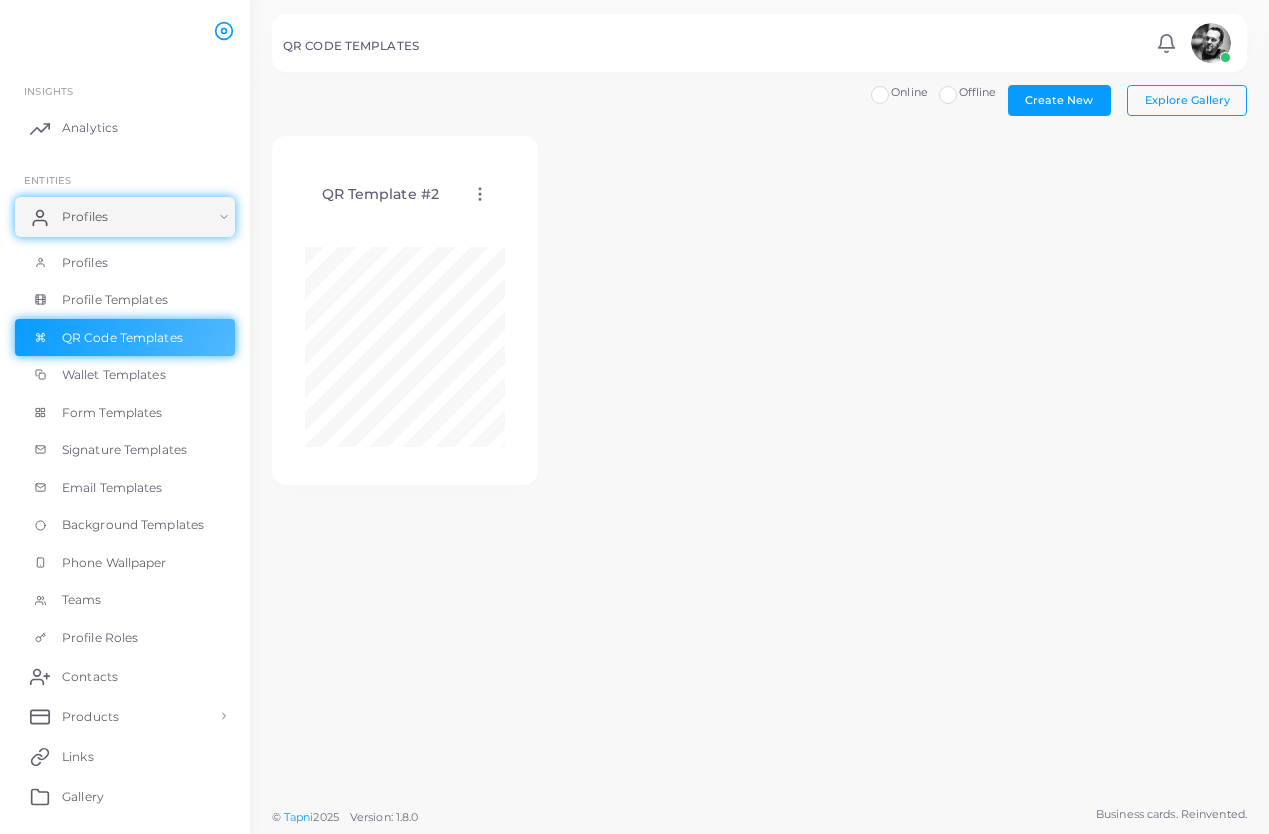 click 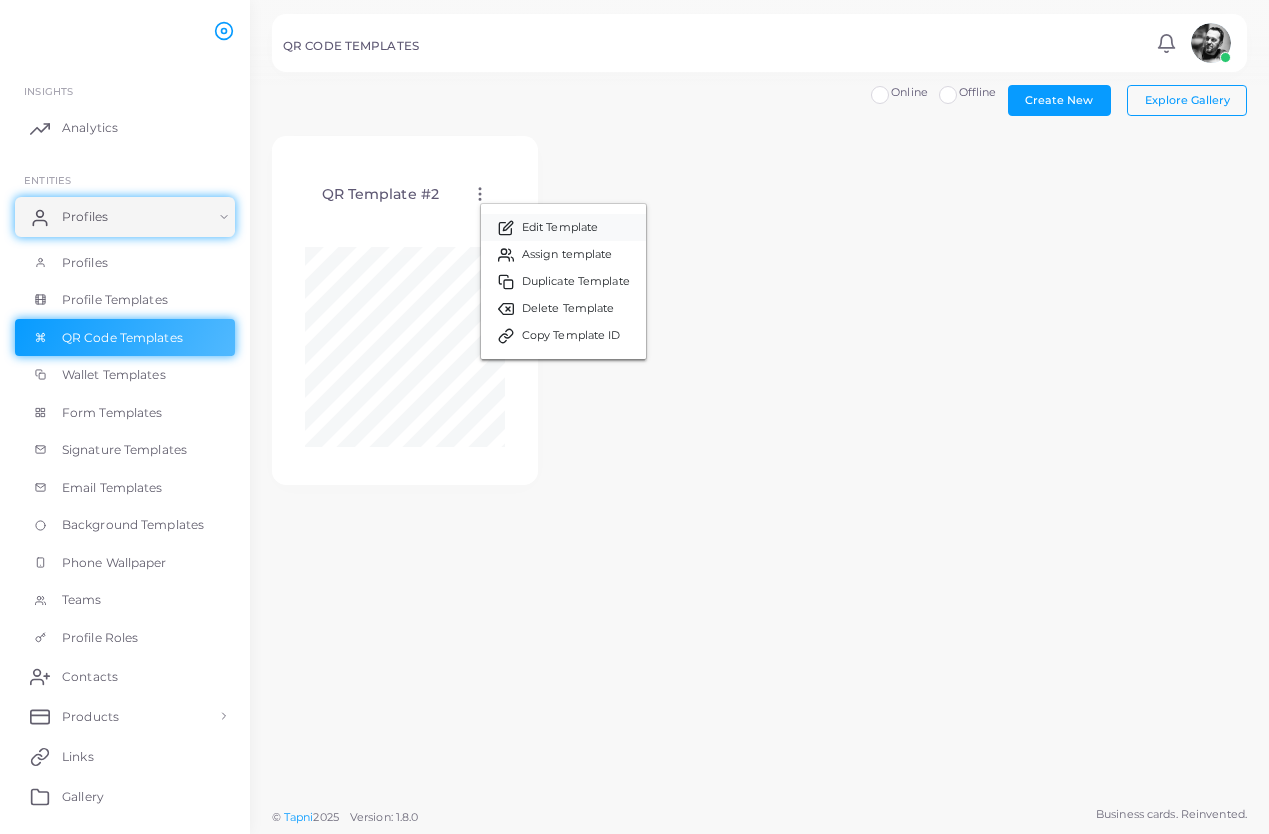 click on "Edit Template" at bounding box center (560, 228) 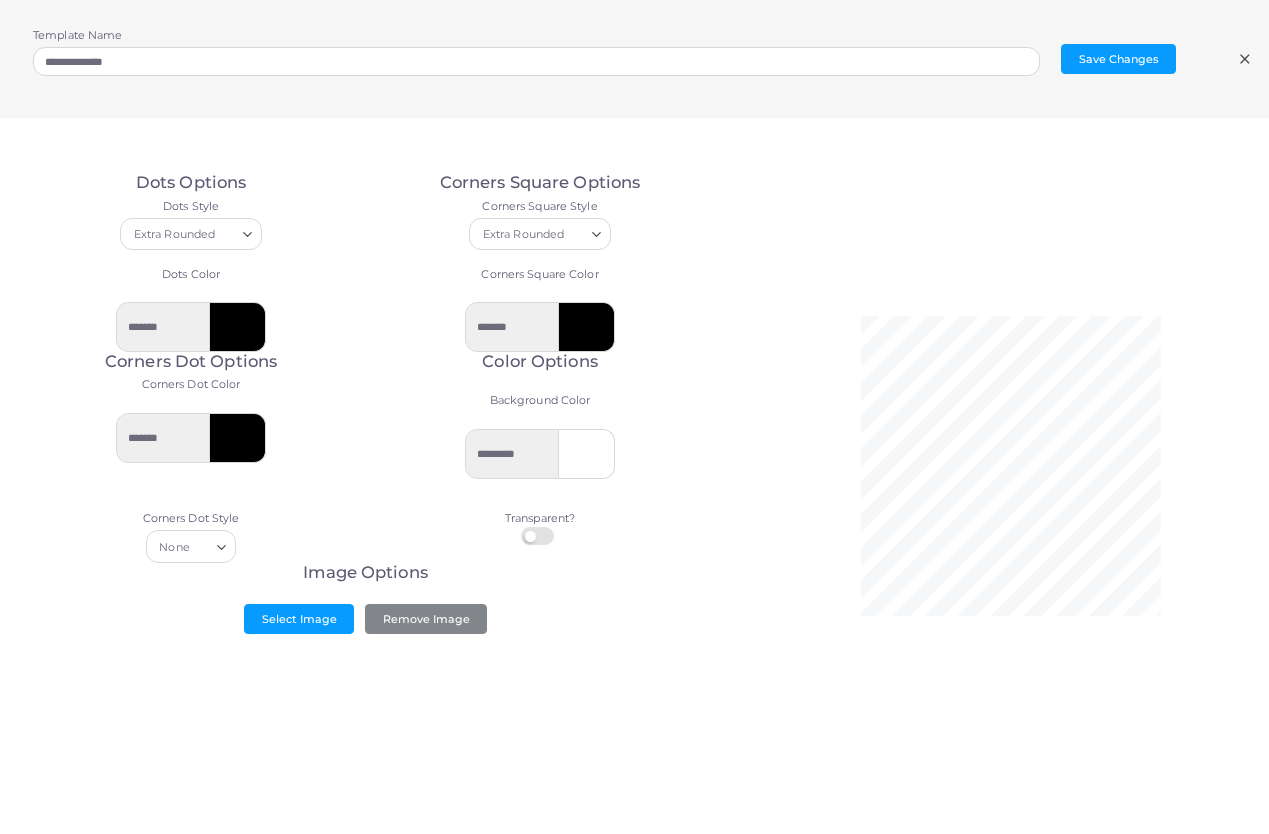 click on "None
Loading..." at bounding box center (191, 546) 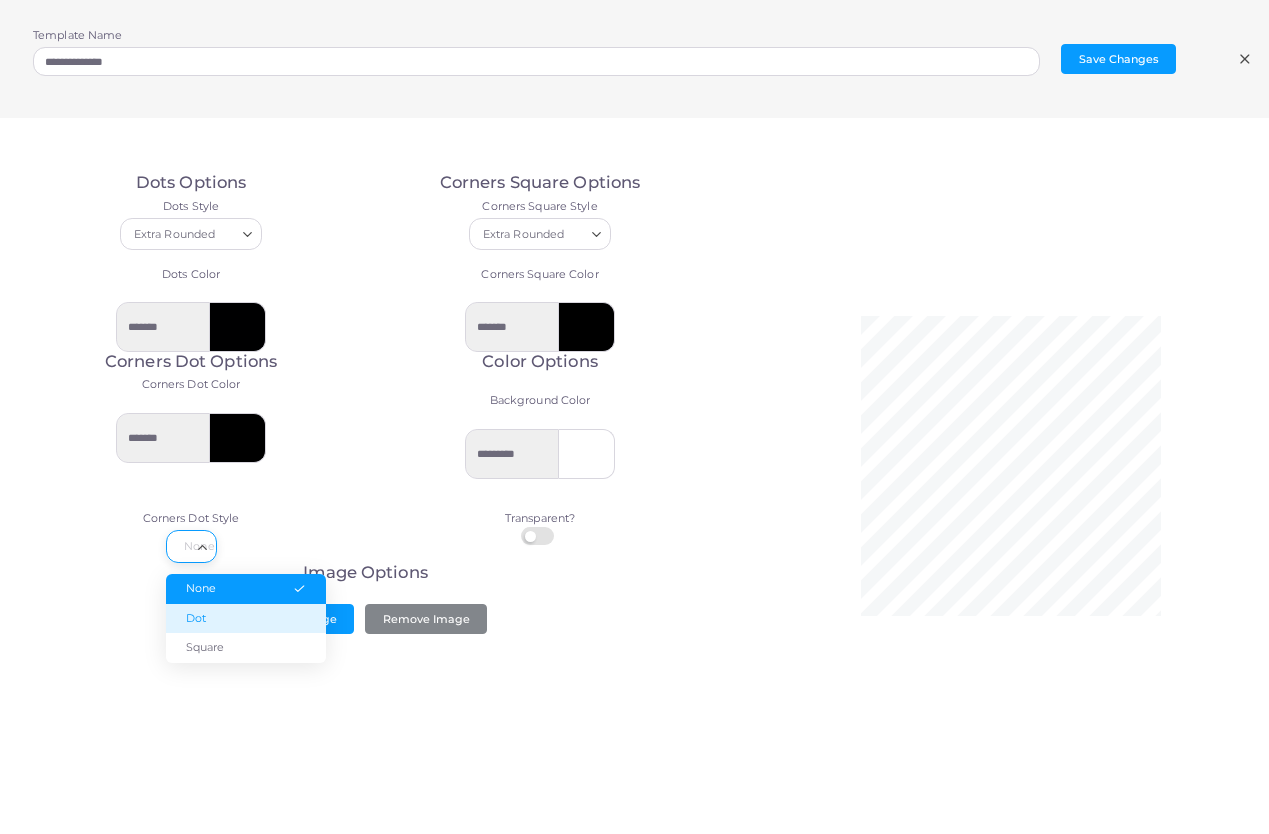click on "Dot" at bounding box center [246, 619] 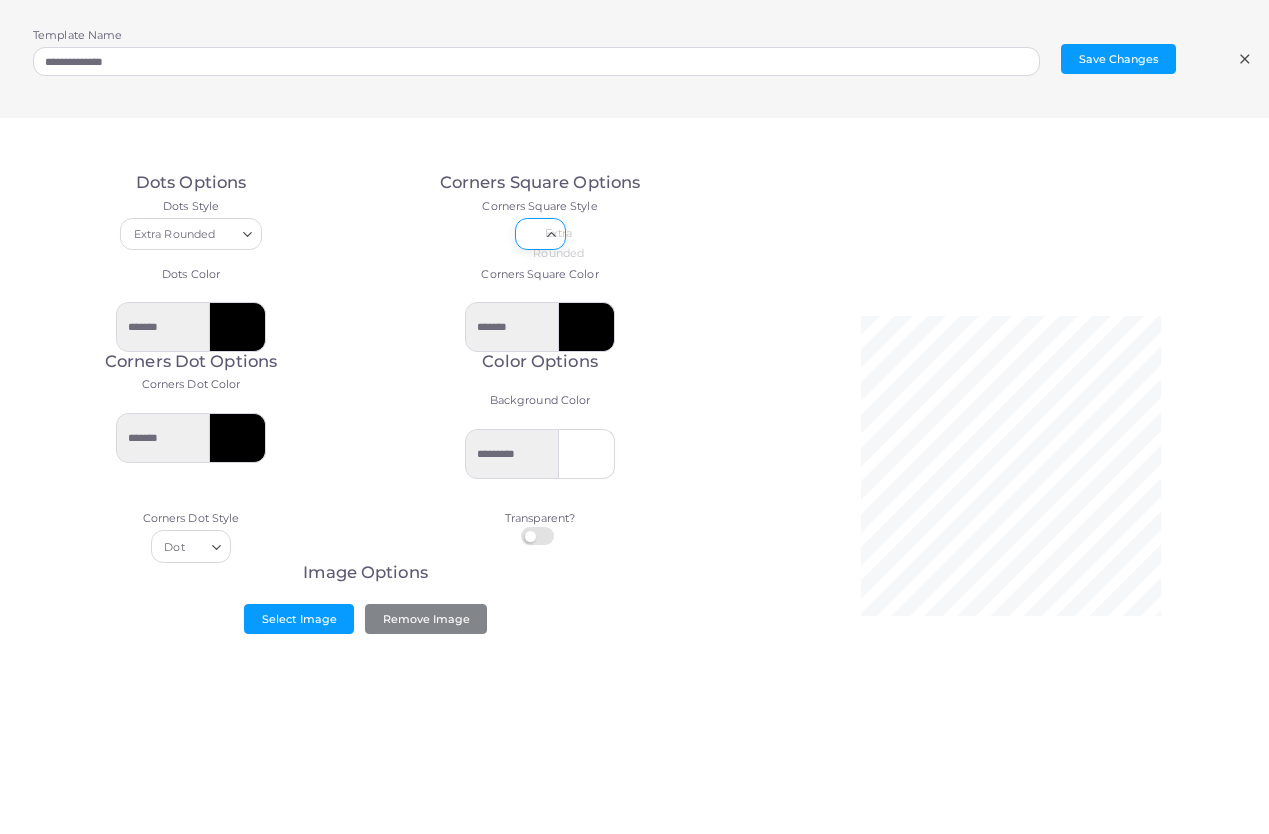 click on "Extra Rounded
Loading...
None
Square
Dot
Extra Rounded" at bounding box center (540, 234) 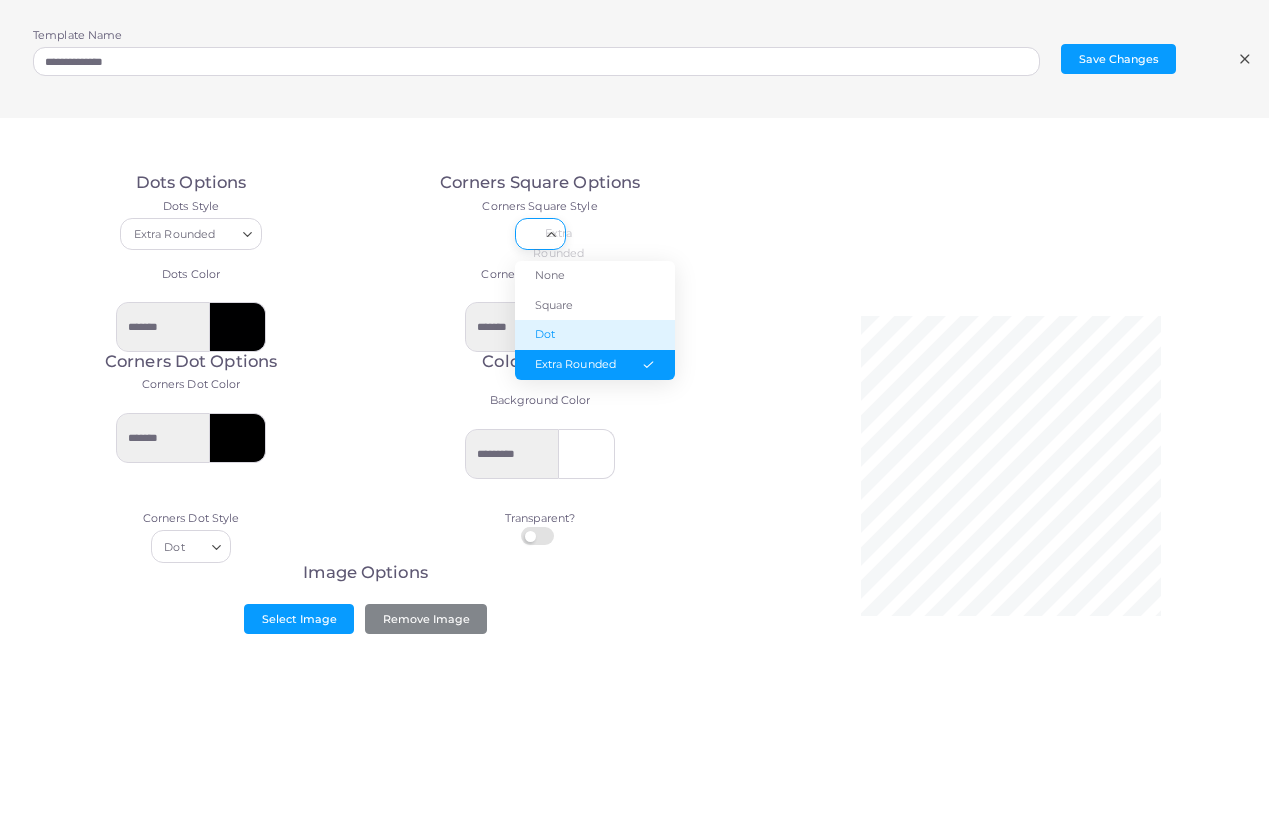 click on "Dot" at bounding box center [595, 335] 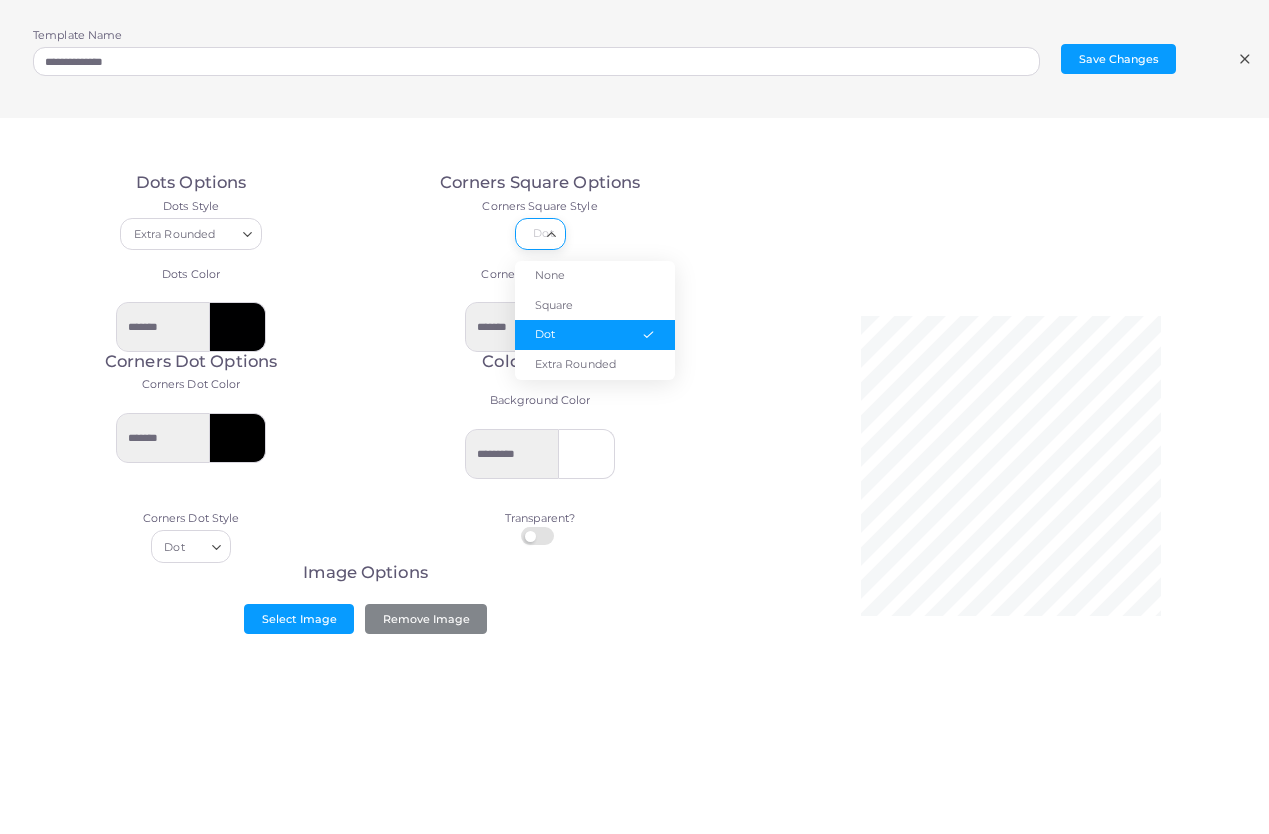 click on "Dot
Loading...
None
Square
Dot
Extra Rounded" at bounding box center (540, 234) 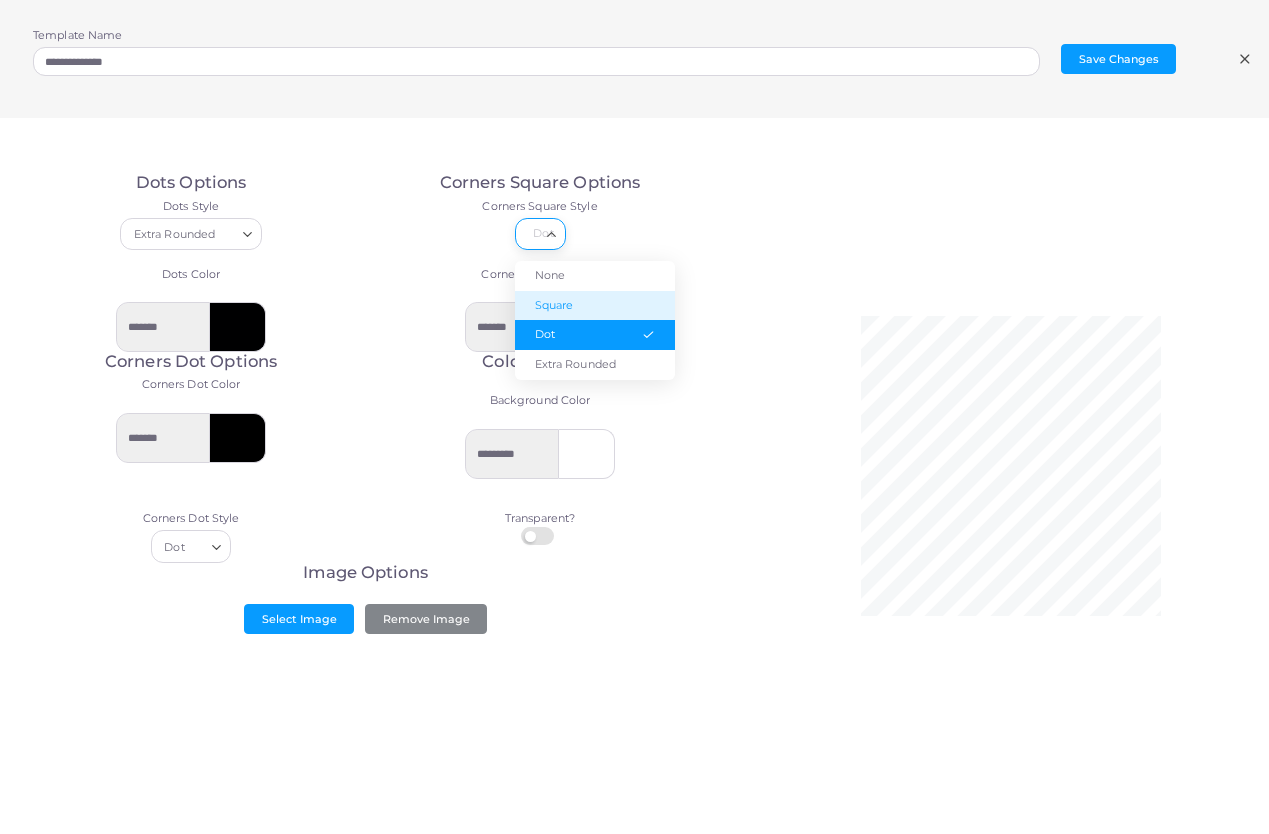 click on "Square" at bounding box center [595, 306] 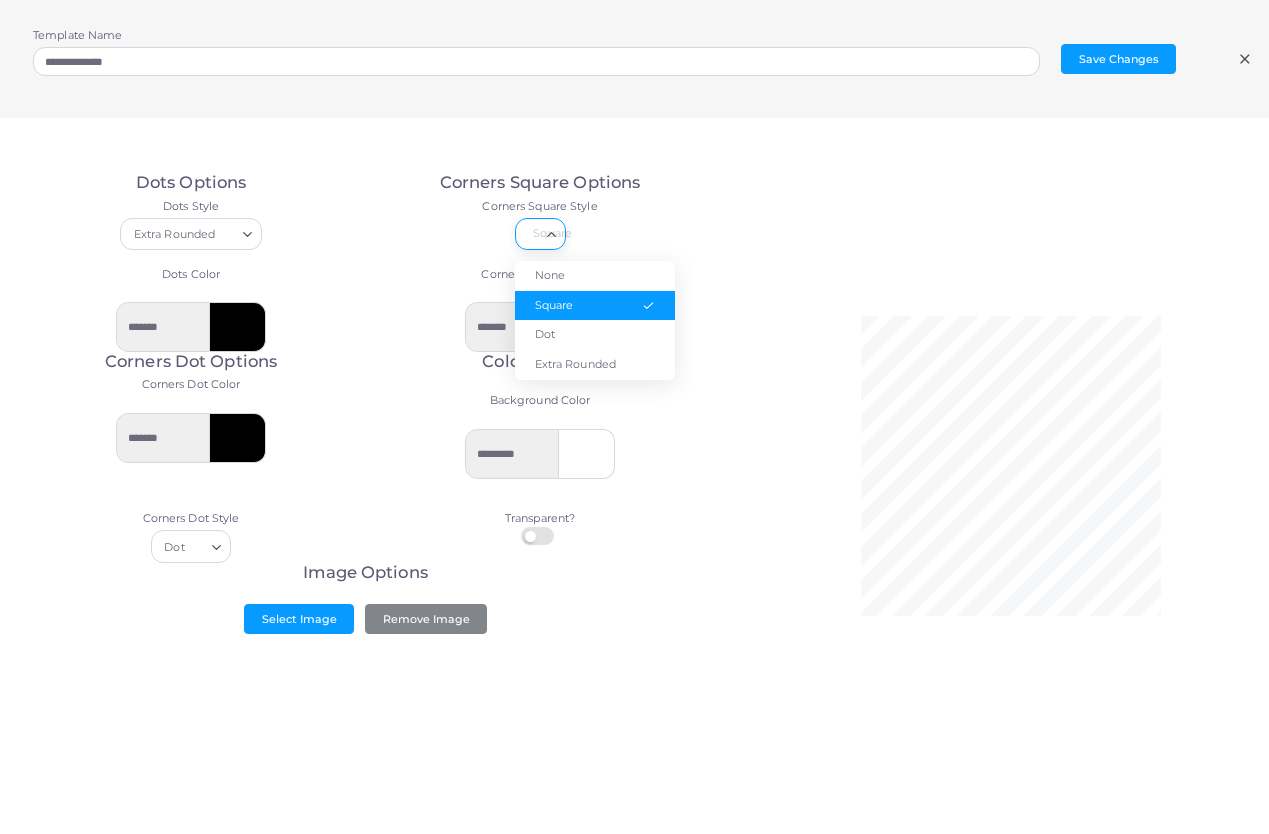 click on "Square
Loading...
None
Square
Dot
Extra Rounded" at bounding box center [540, 234] 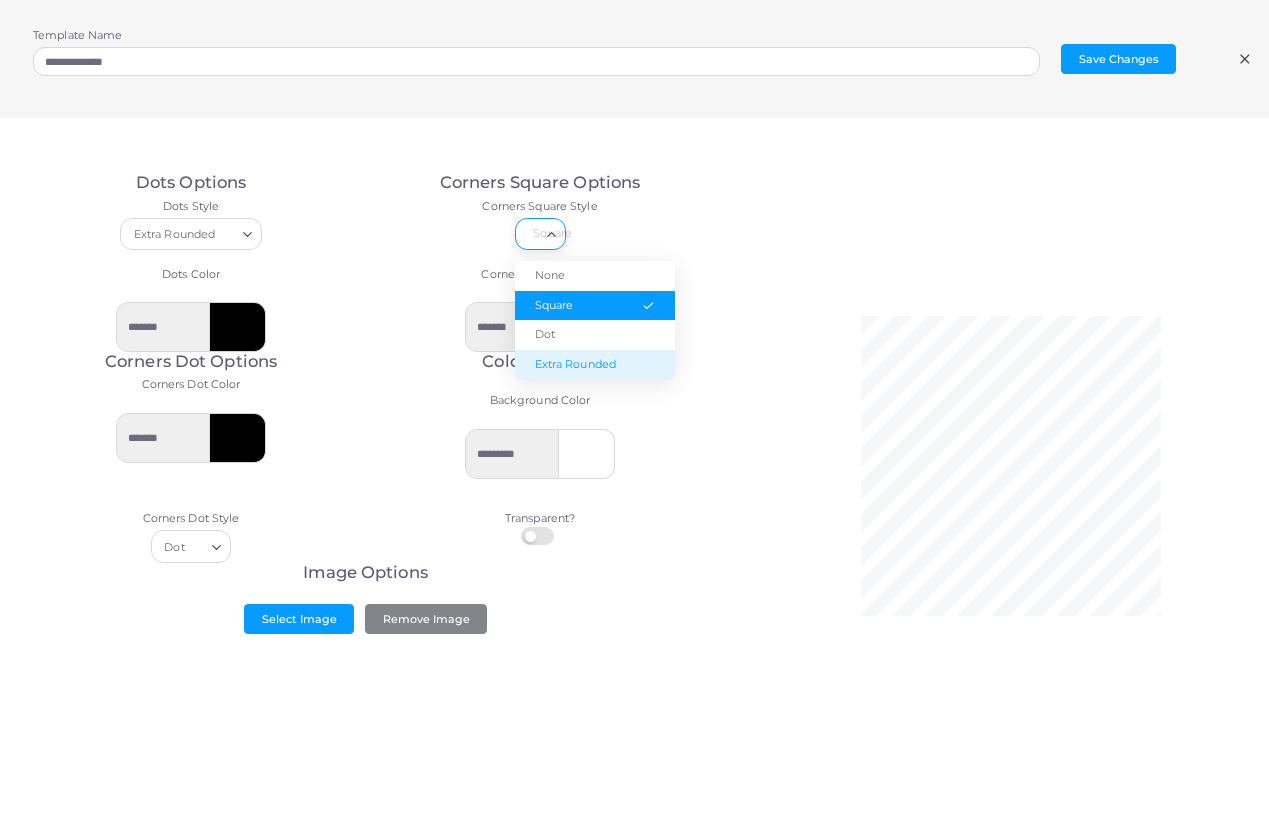 click on "Extra Rounded" at bounding box center (595, 365) 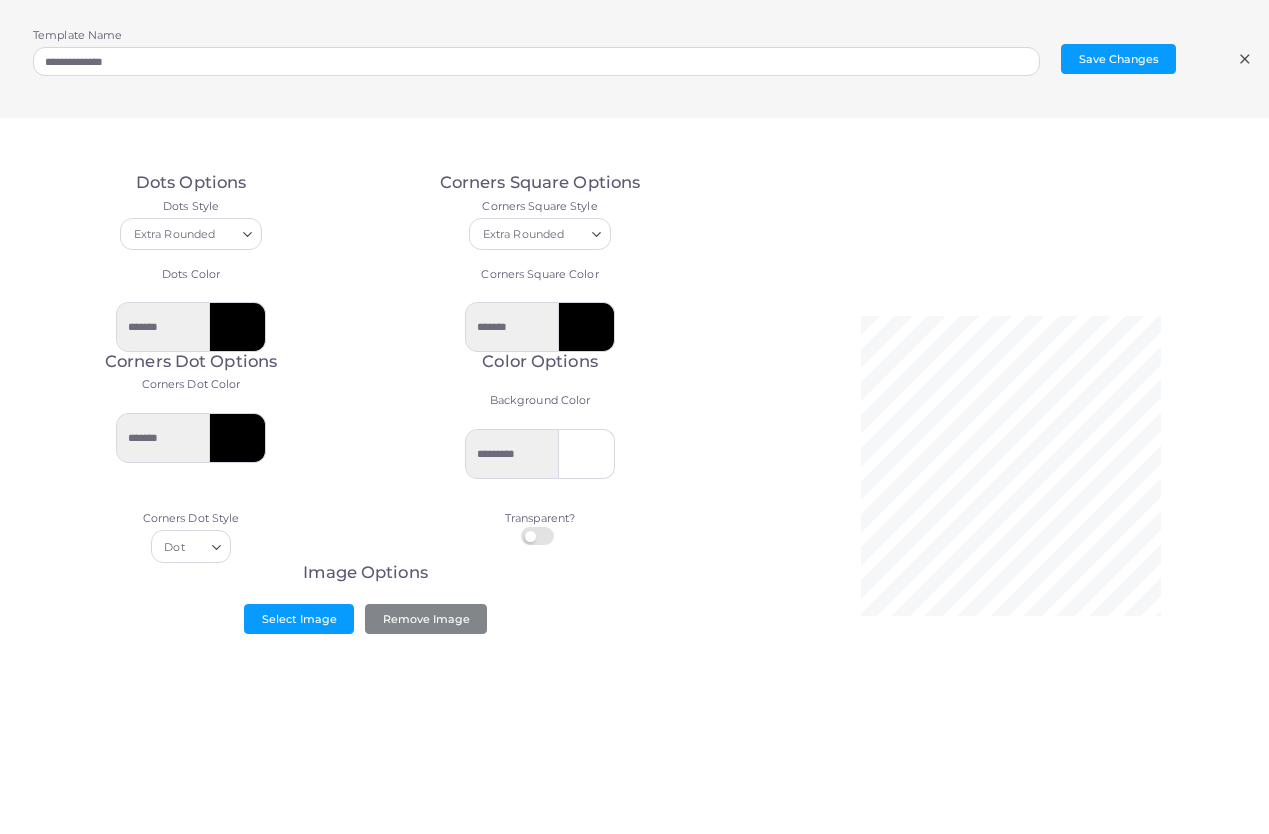 click on "Color Options Background Color *********  Transparent?" at bounding box center (540, 457) 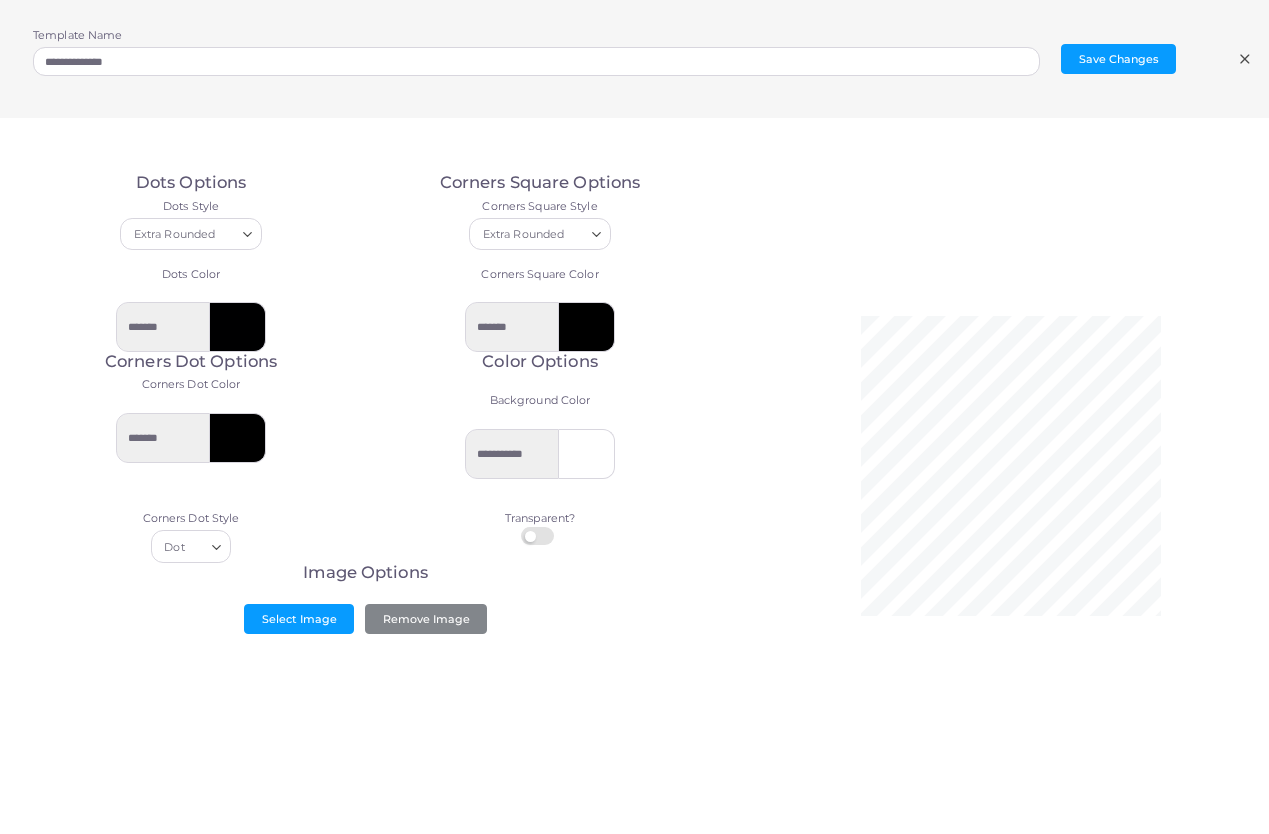 click at bounding box center [540, 527] 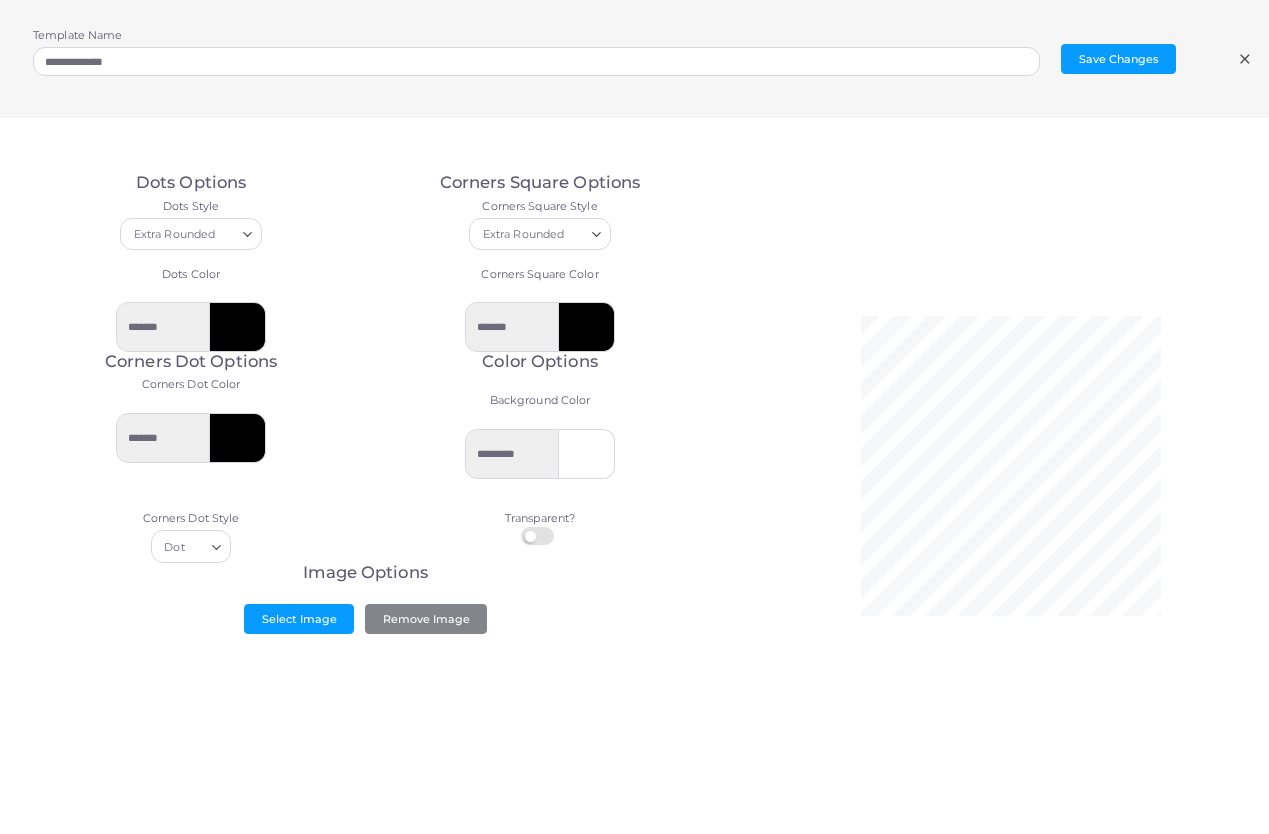 click on "Image Options" at bounding box center (366, 573) 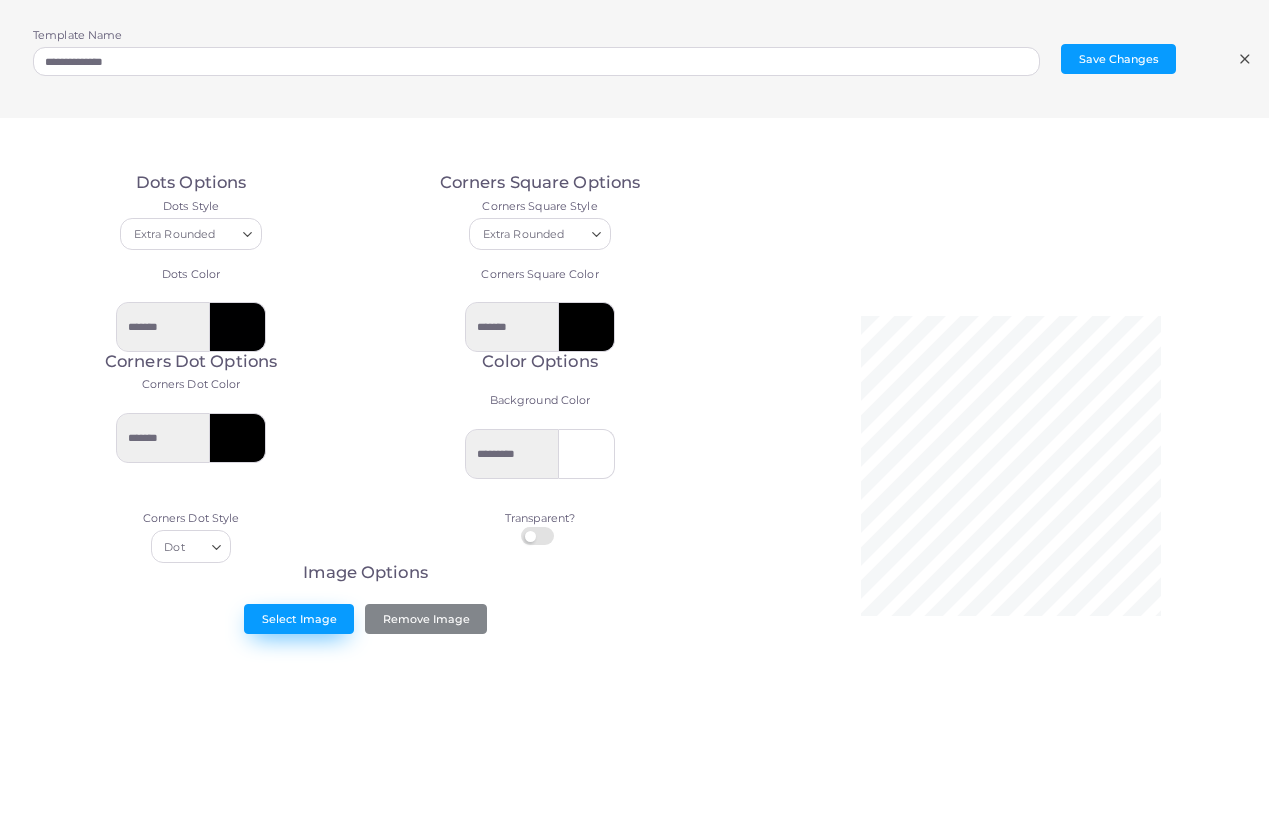 click on "Select Image" at bounding box center (299, 619) 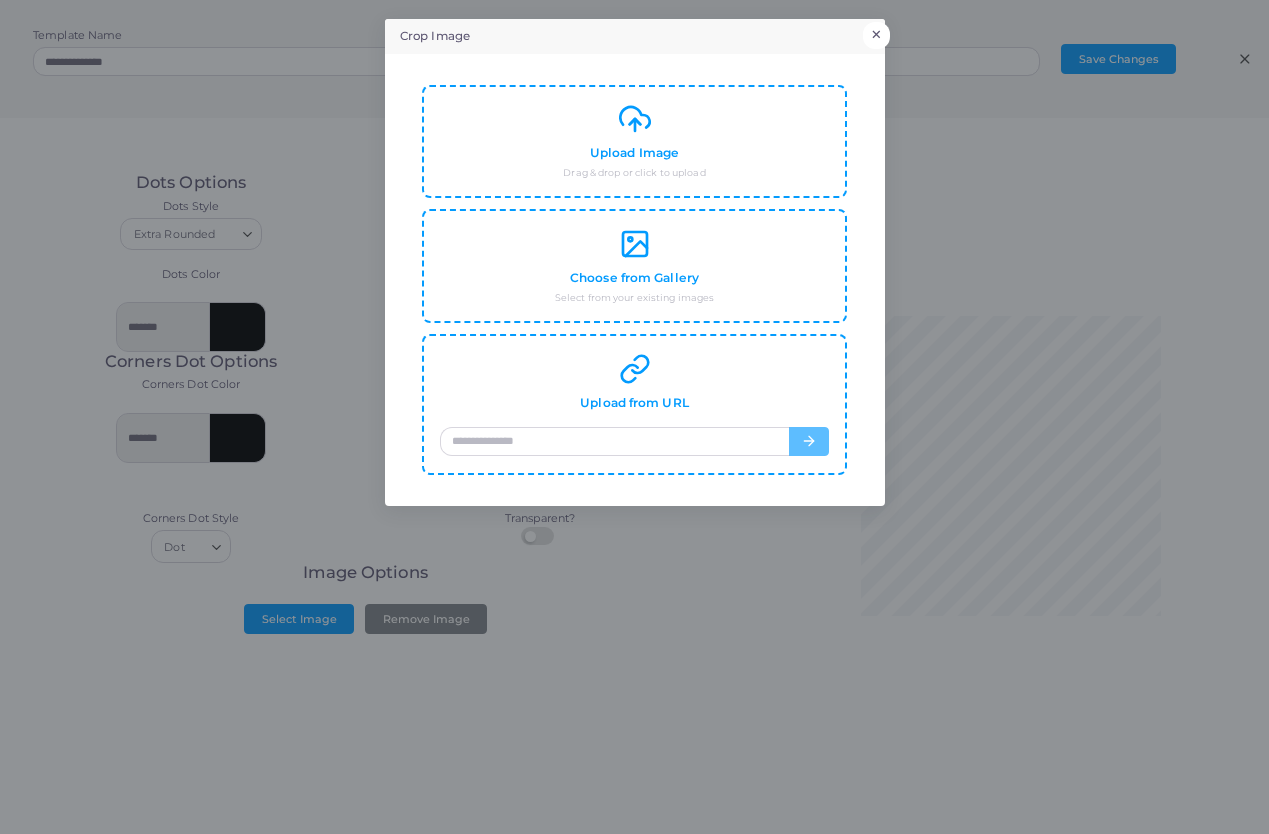 click on "×" at bounding box center [876, 35] 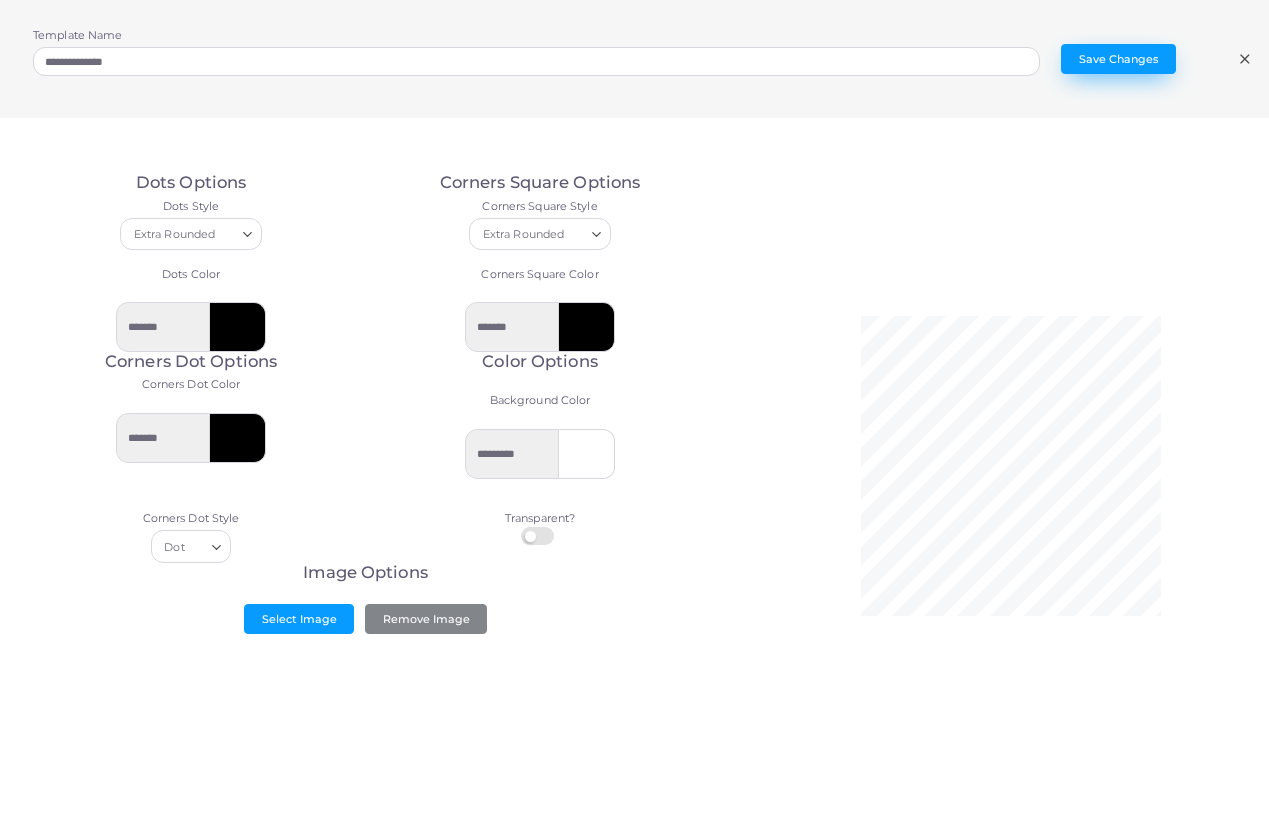 click on "Save Changes" at bounding box center [1118, 59] 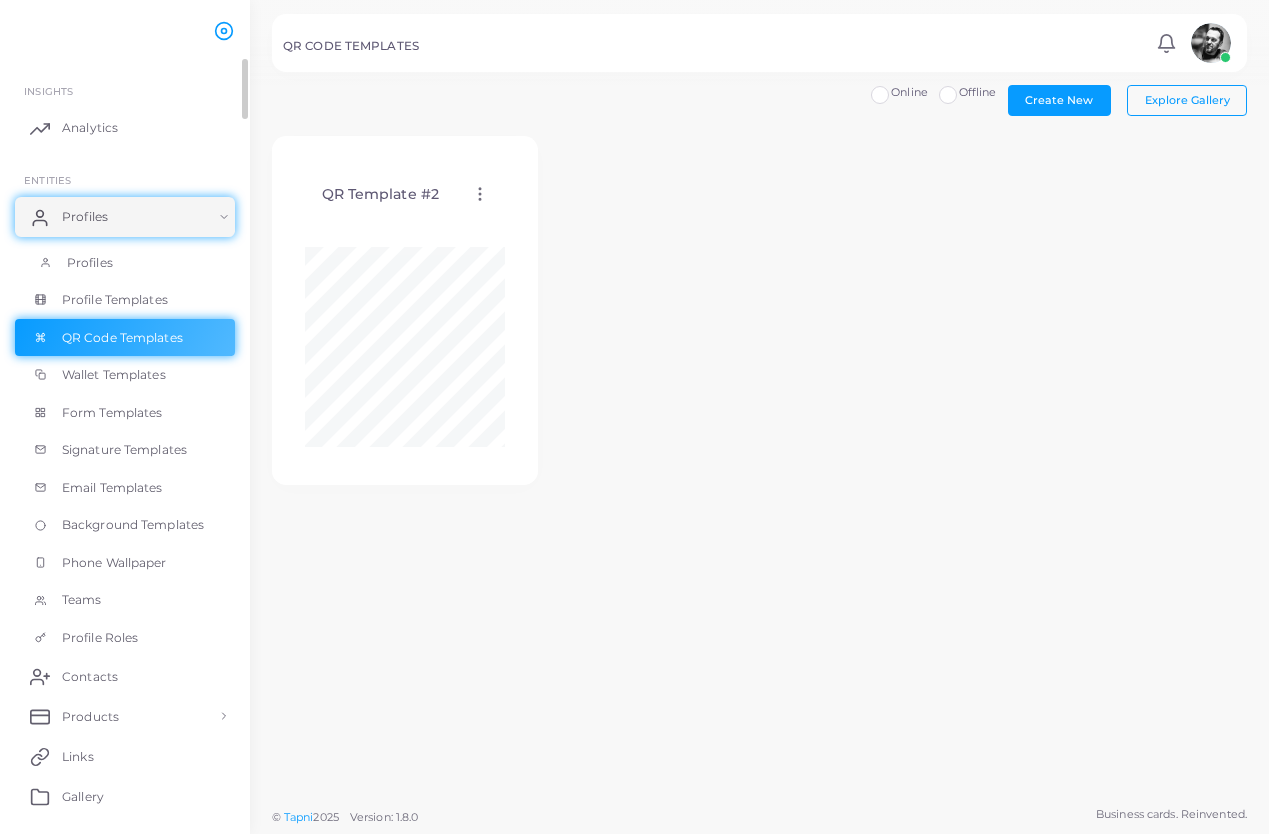 click on "Profiles" at bounding box center (90, 263) 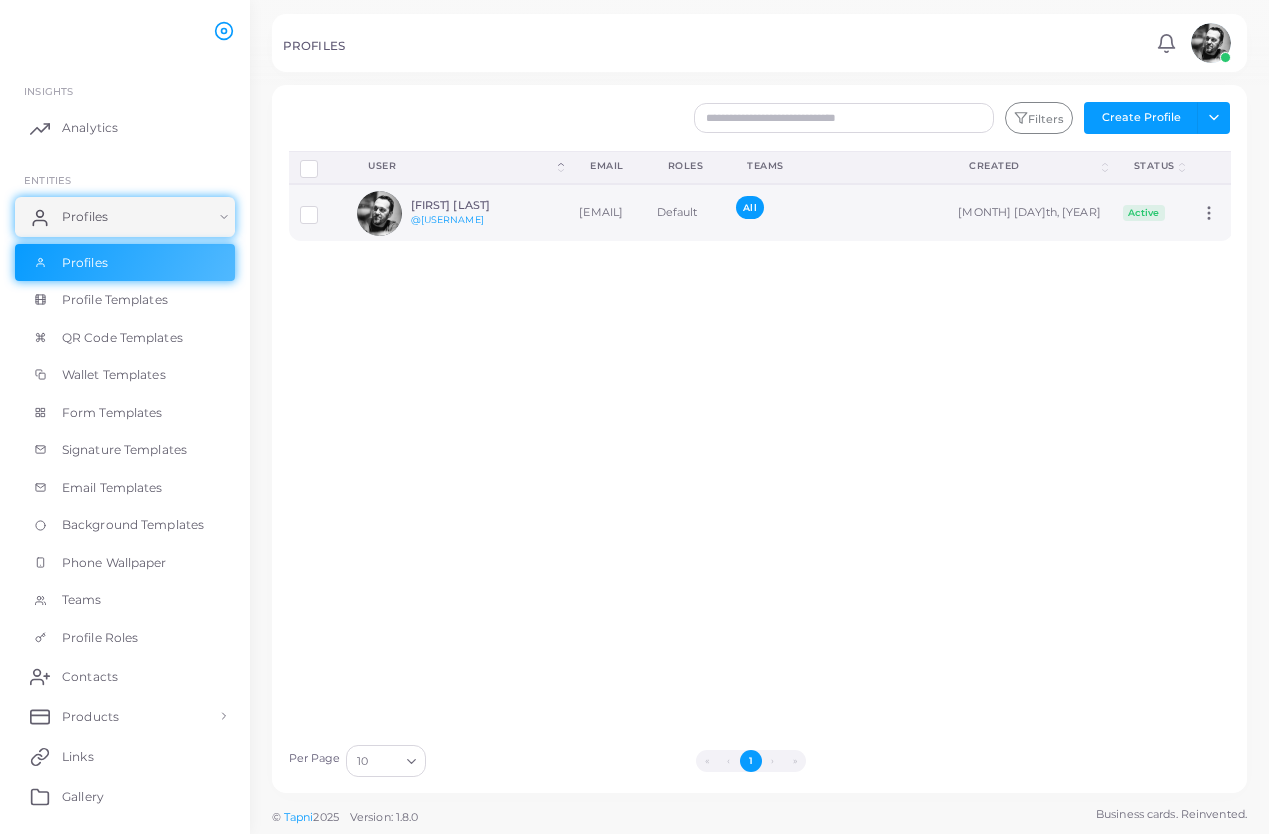 click on "[FIRST] [LAST]" at bounding box center [484, 205] 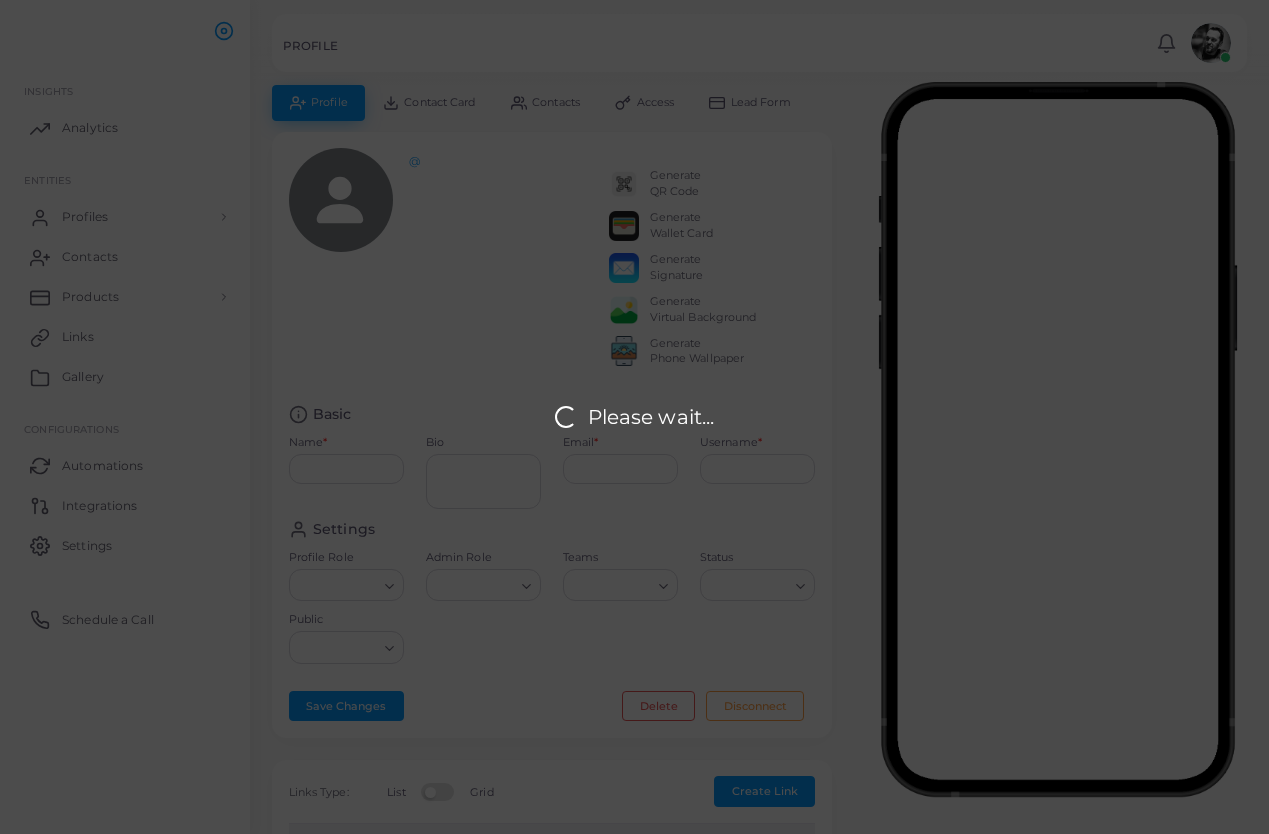 type on "**********" 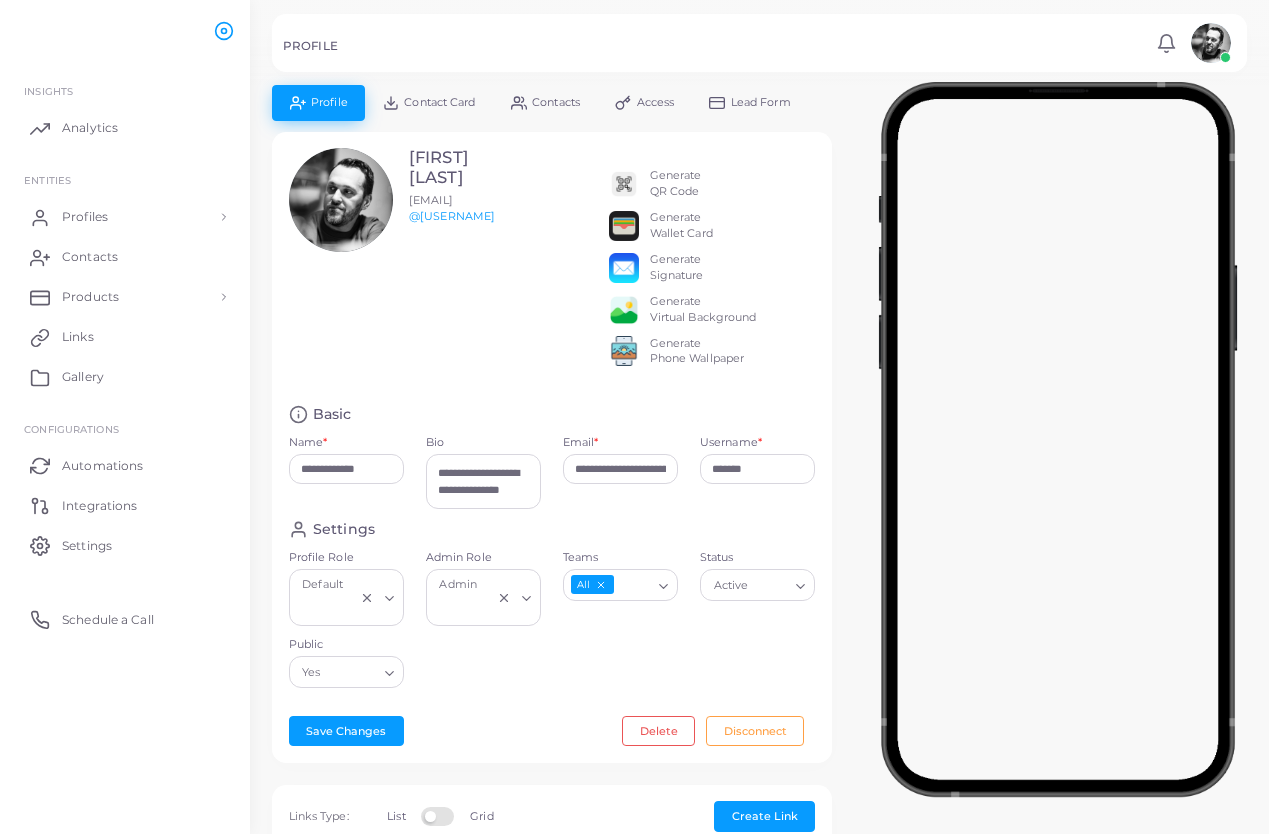 click on "Generate  QR Code" at bounding box center (676, 184) 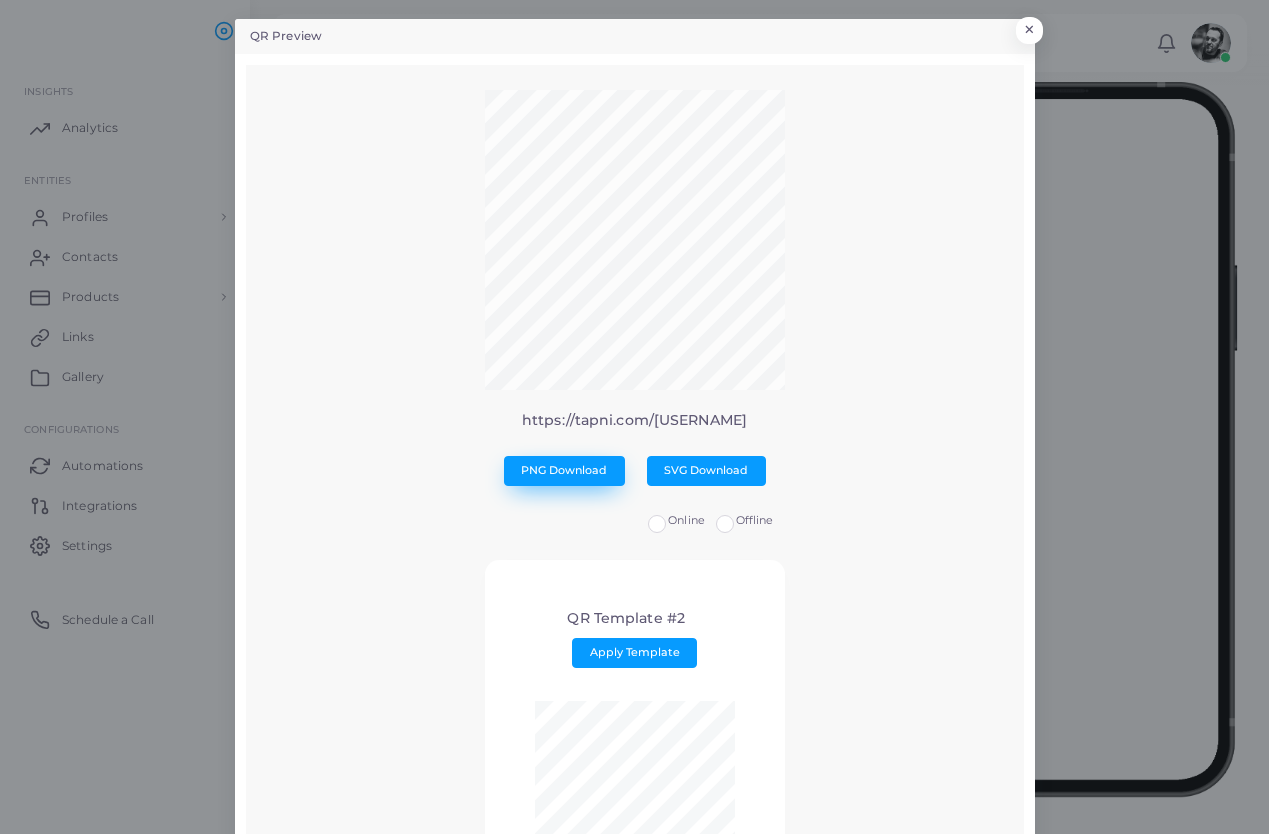 scroll, scrollTop: 0, scrollLeft: 0, axis: both 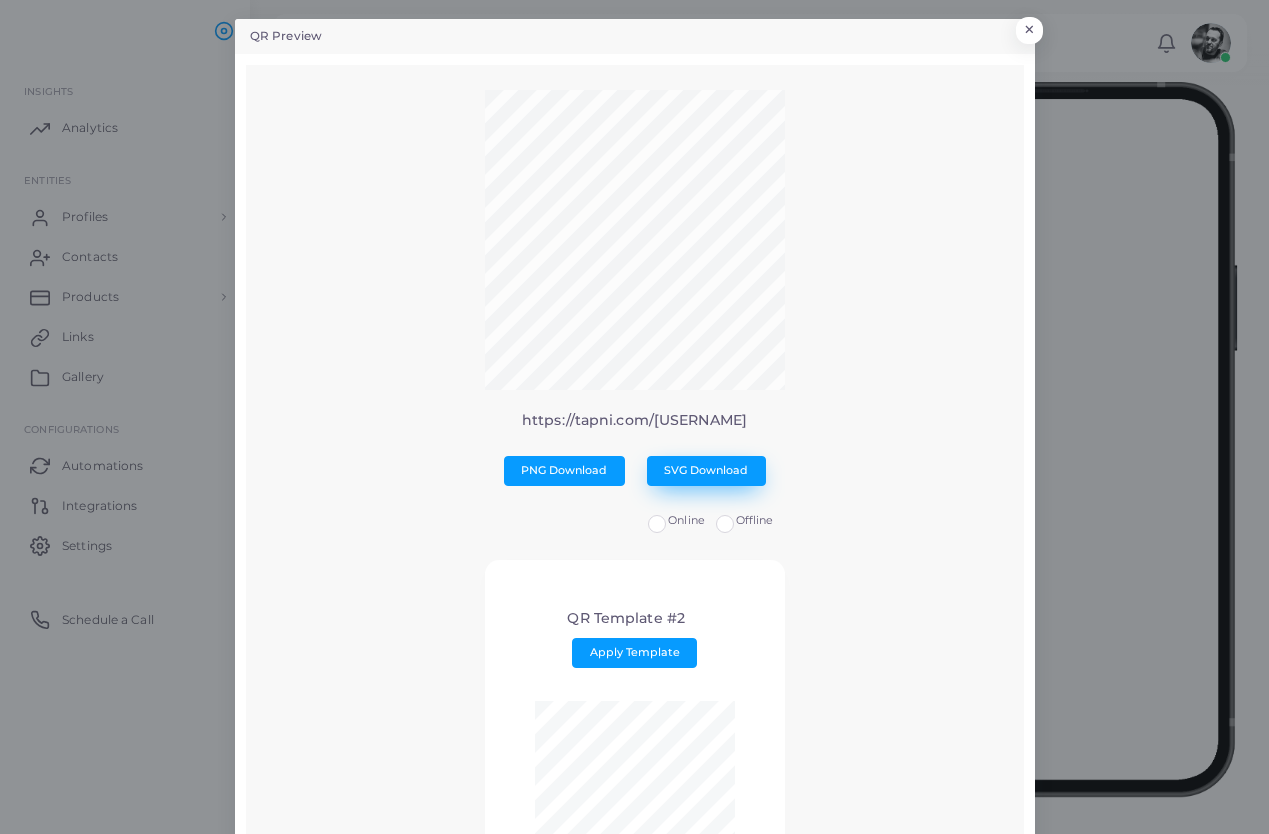 click on "SVG Download" at bounding box center (706, 470) 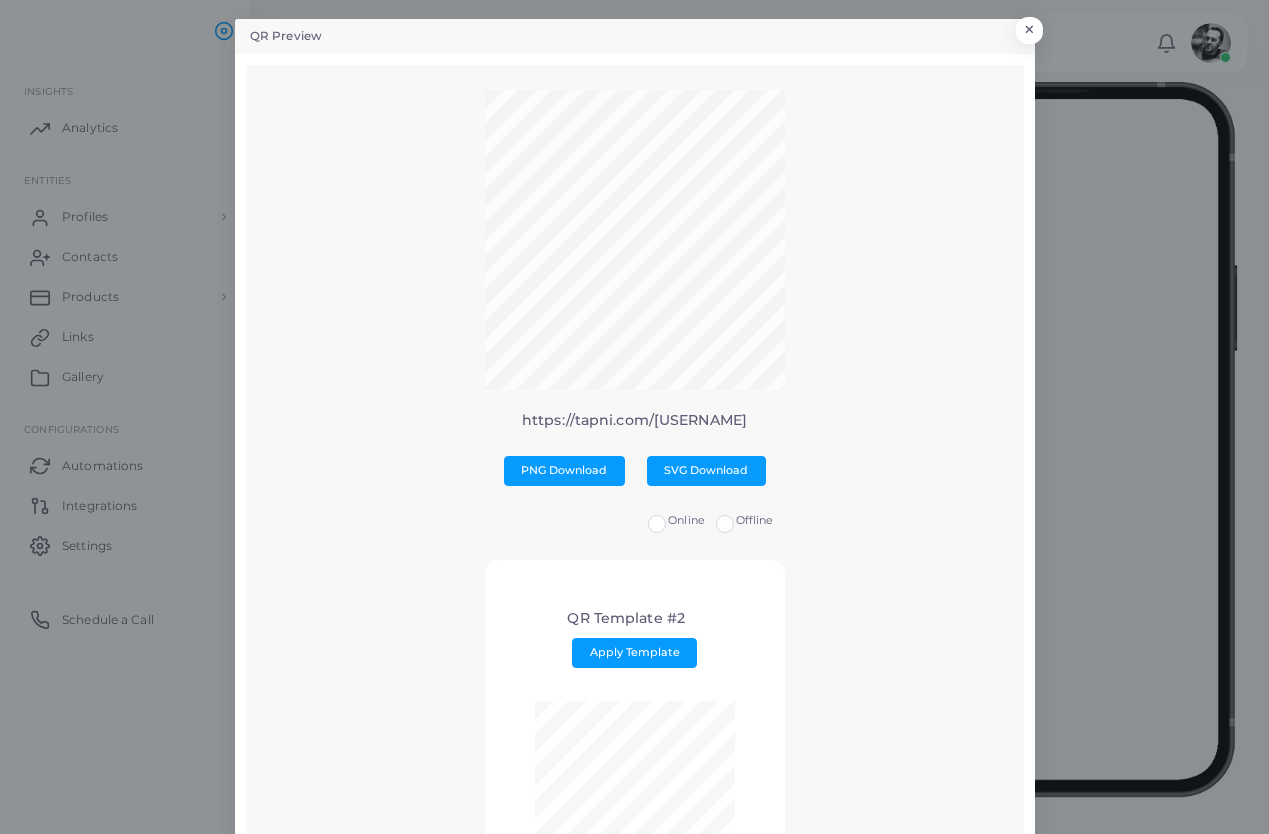 click on "Offline" at bounding box center (755, 521) 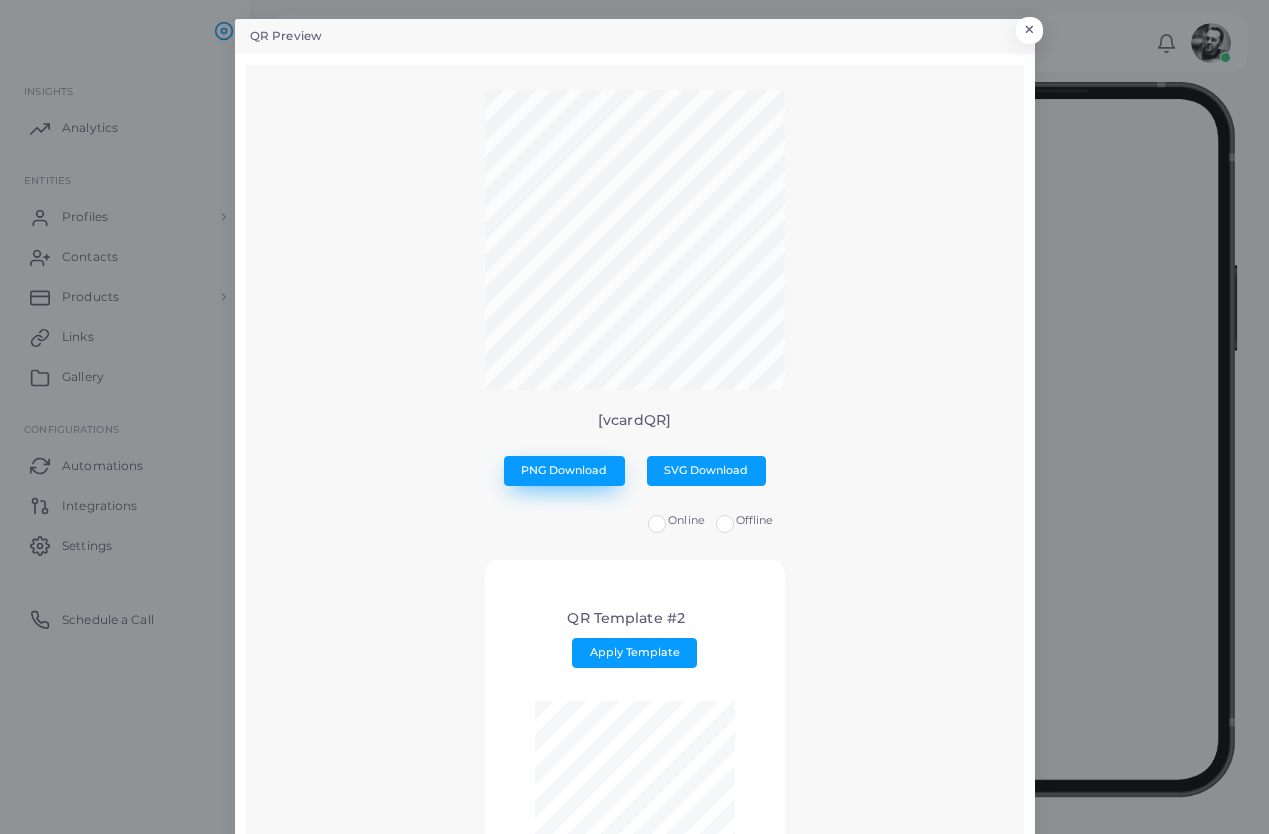 click on "PNG Download" at bounding box center (564, 470) 